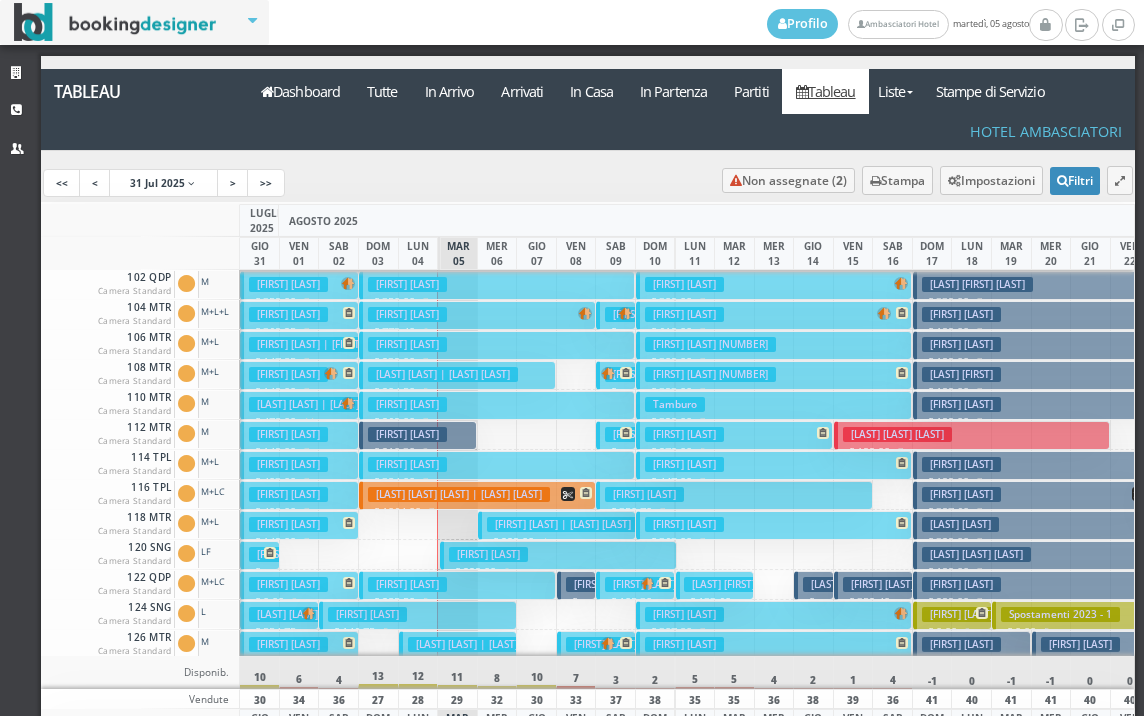 scroll, scrollTop: 0, scrollLeft: 0, axis: both 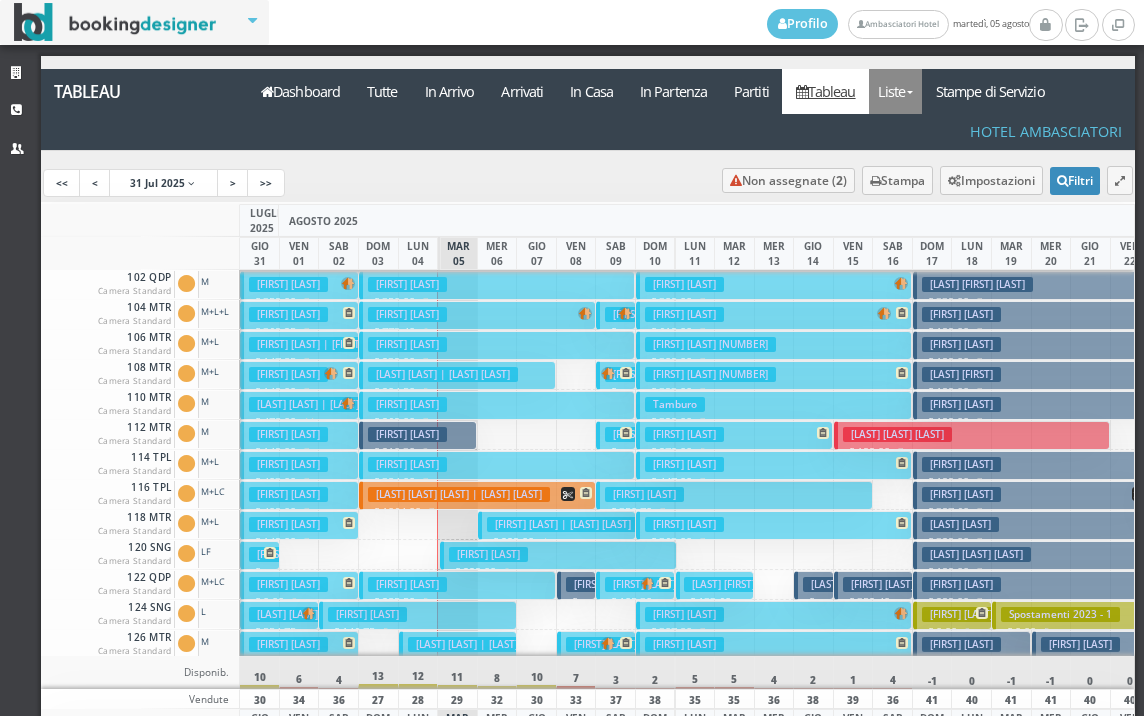 click on "Liste" at bounding box center (895, 91) 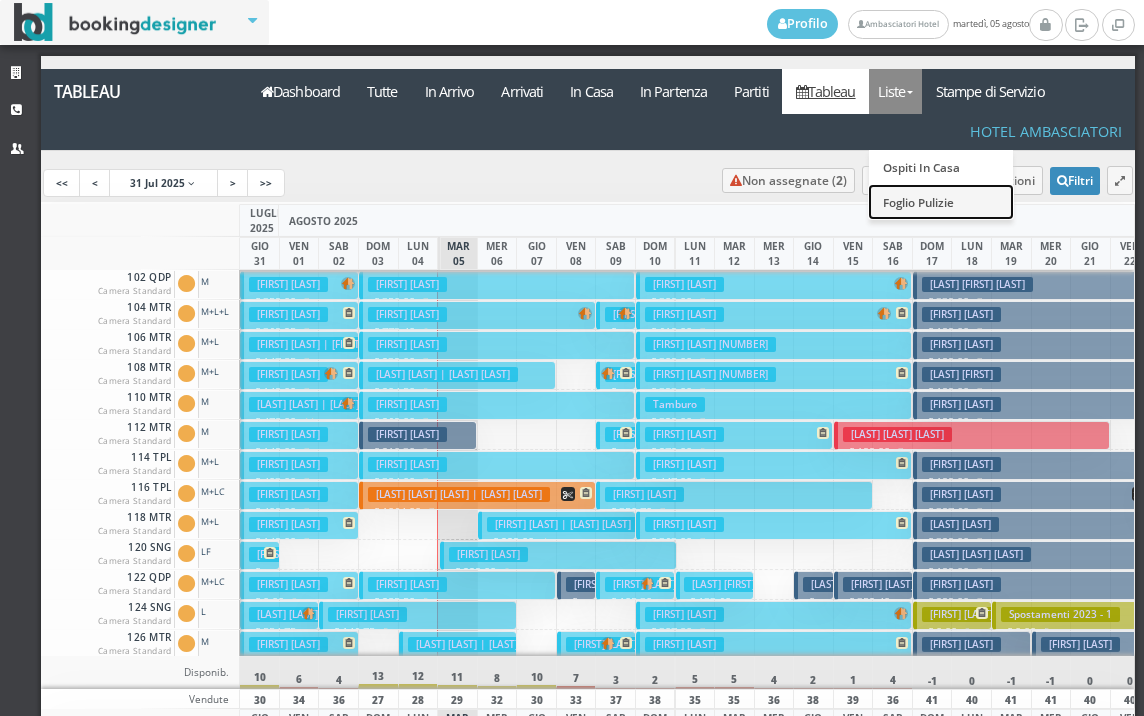 click on "Foglio Pulizie" at bounding box center [941, 201] 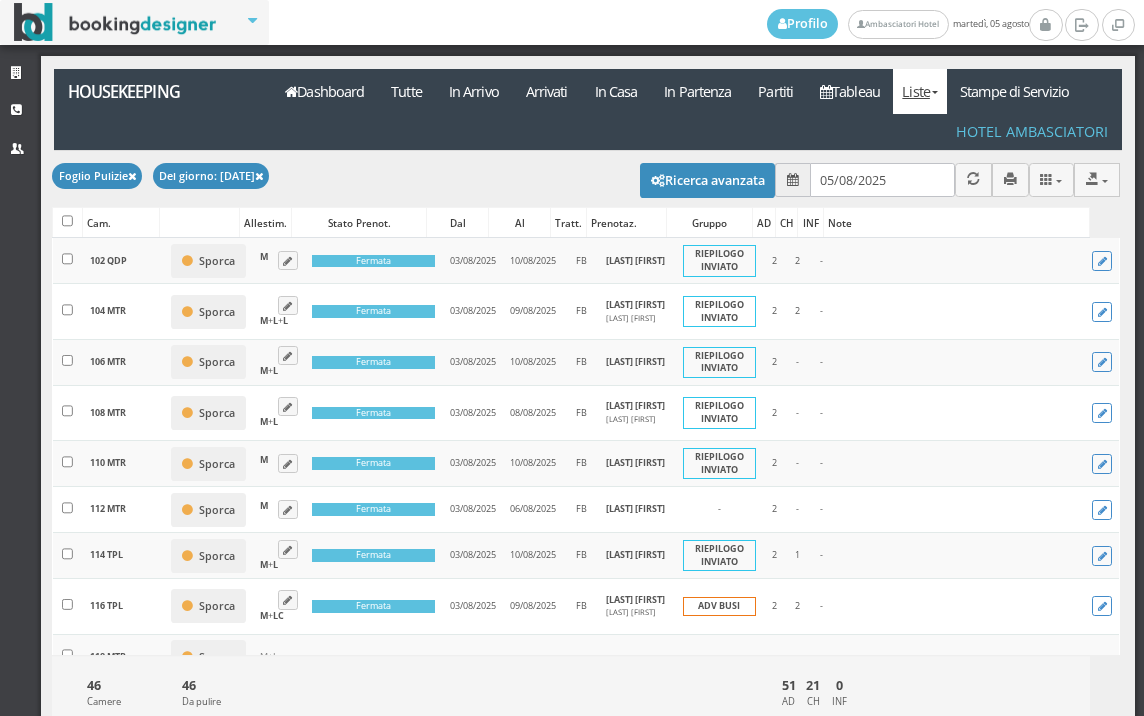 scroll, scrollTop: 0, scrollLeft: 0, axis: both 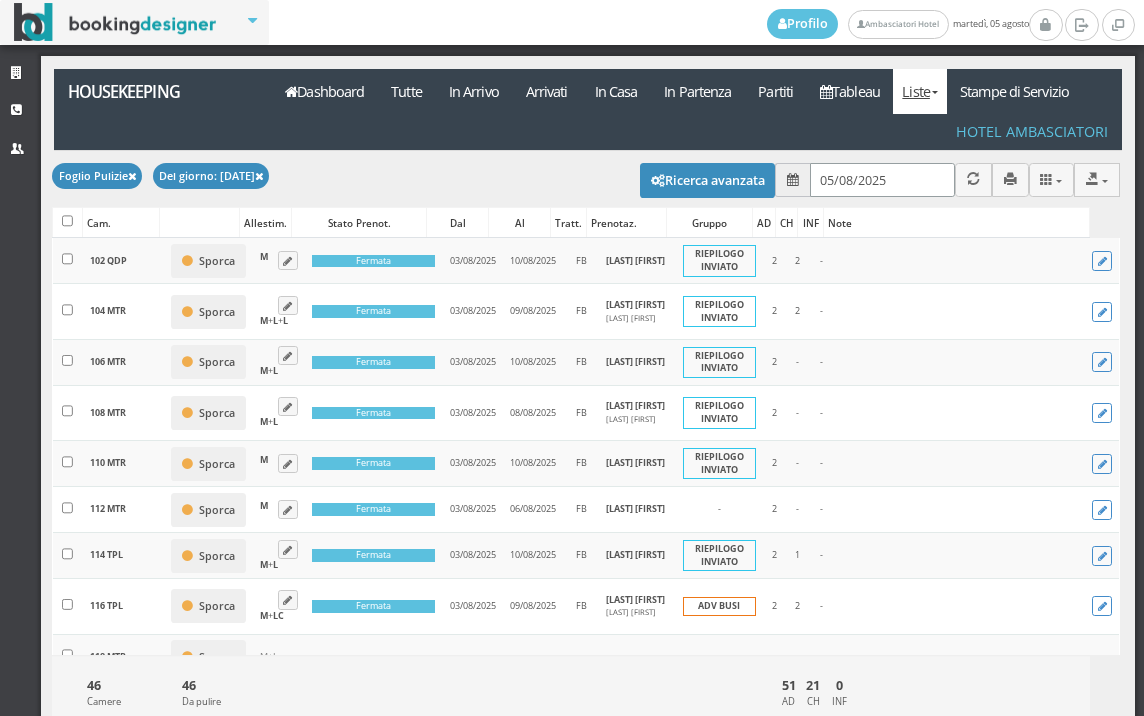 click on "05/08/2025" at bounding box center [882, 179] 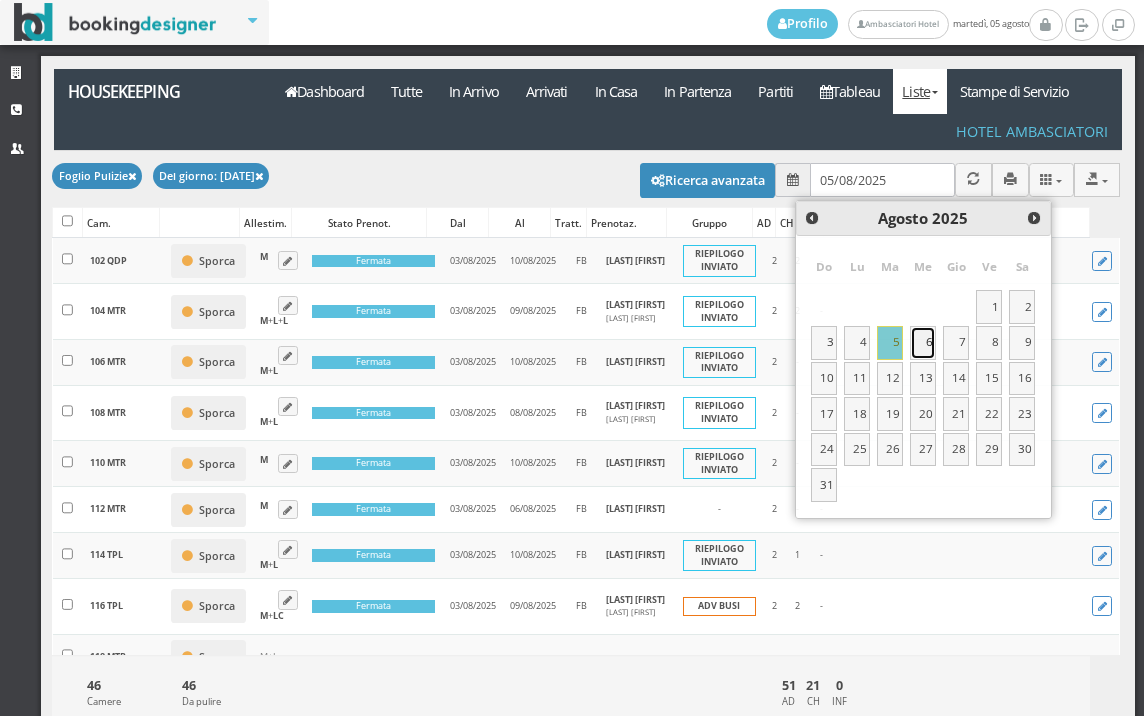 click on "6" at bounding box center [923, 343] 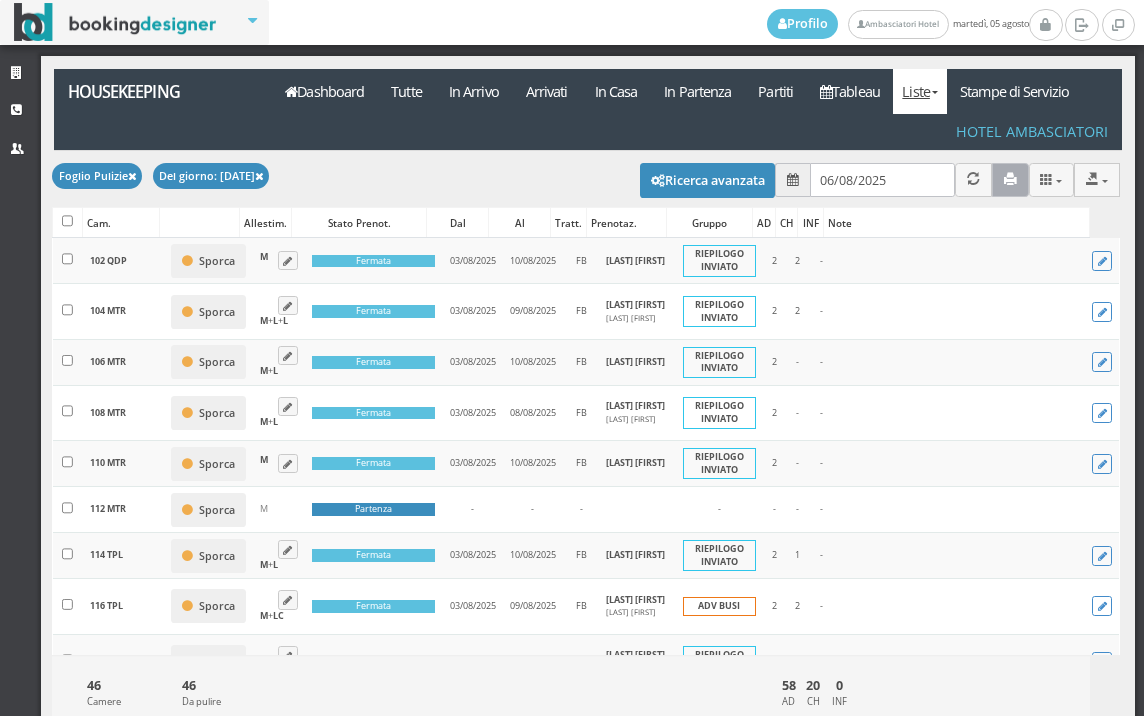 click at bounding box center (1010, 179) 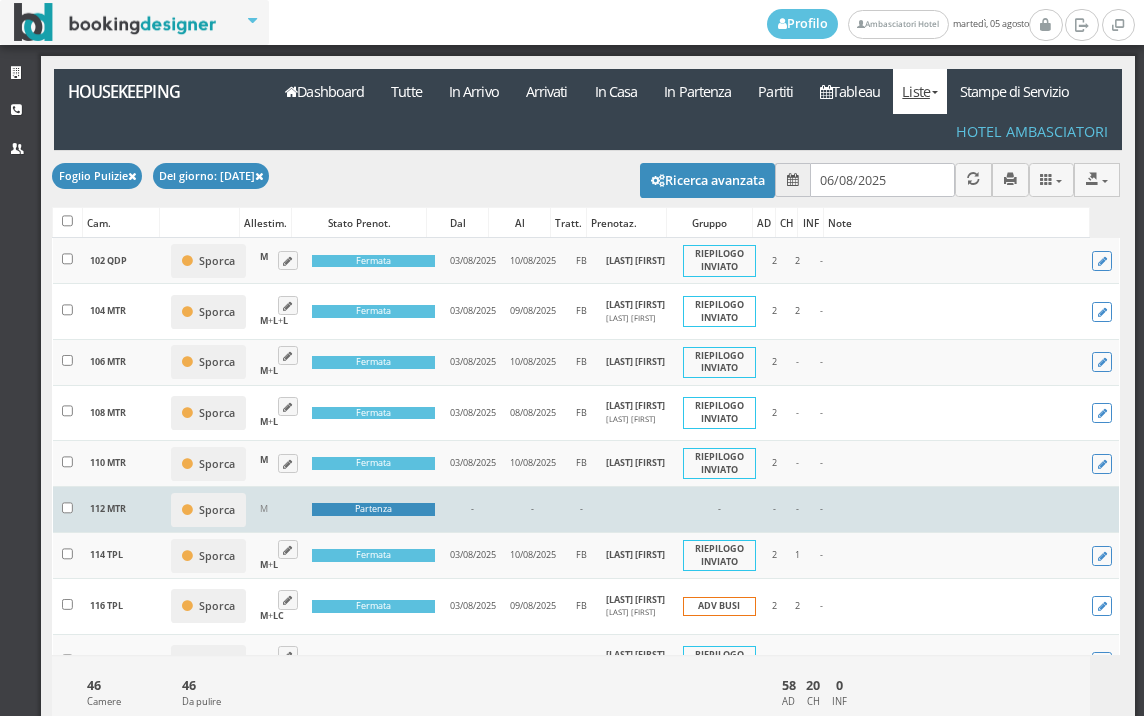 drag, startPoint x: 157, startPoint y: 580, endPoint x: 96, endPoint y: 627, distance: 77.00649 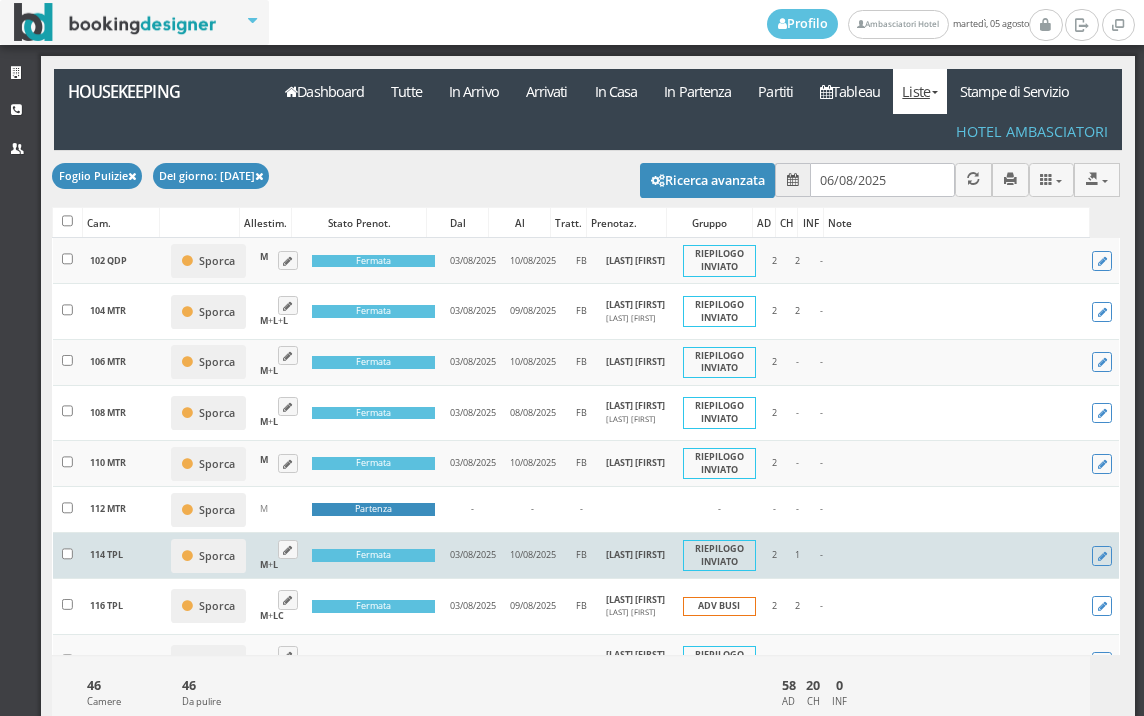 click on "112 MTR" at bounding box center (123, 510) 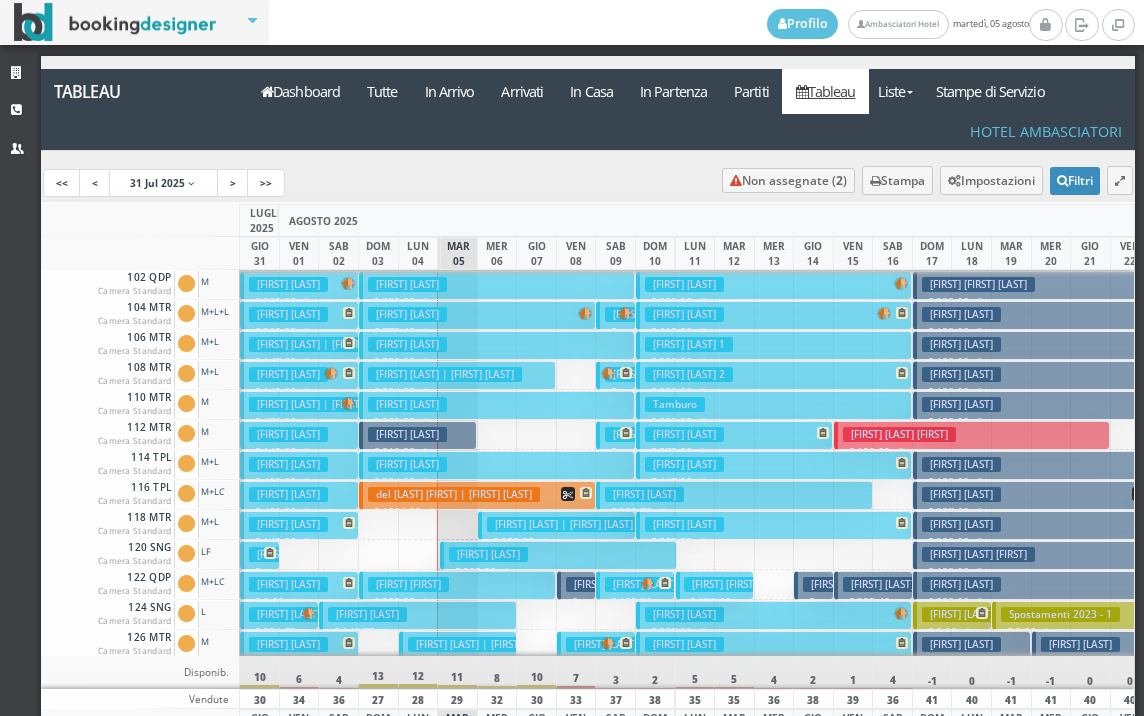 scroll, scrollTop: 0, scrollLeft: 0, axis: both 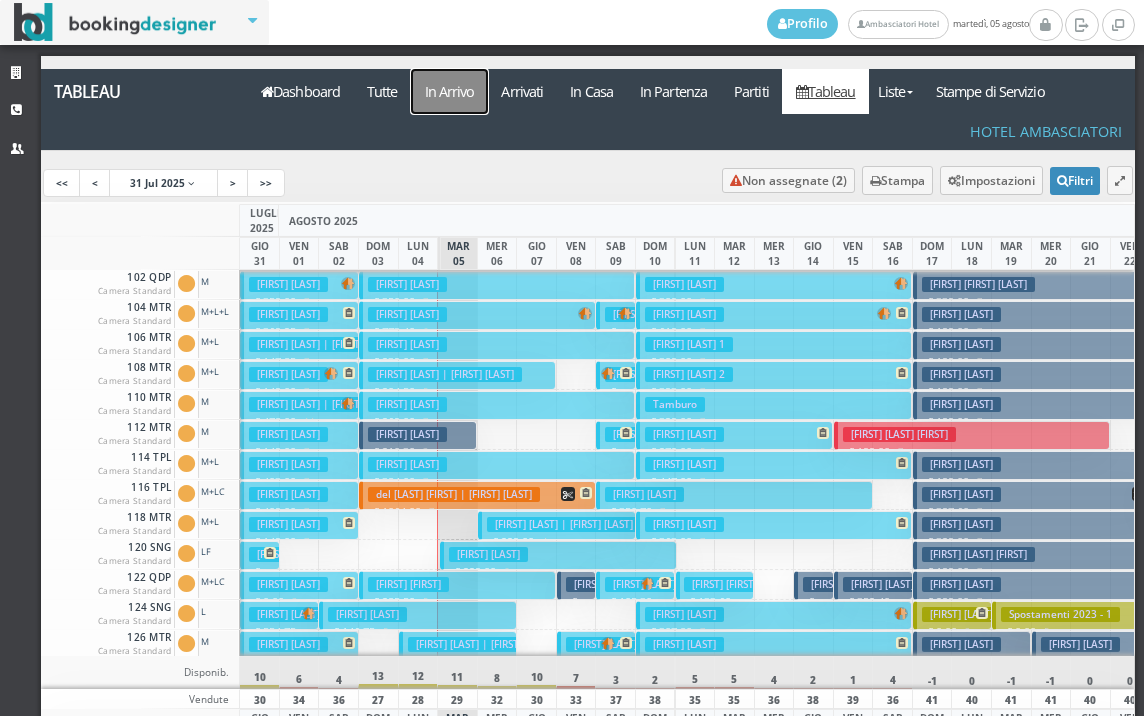 click on "In Arrivo" at bounding box center [449, 91] 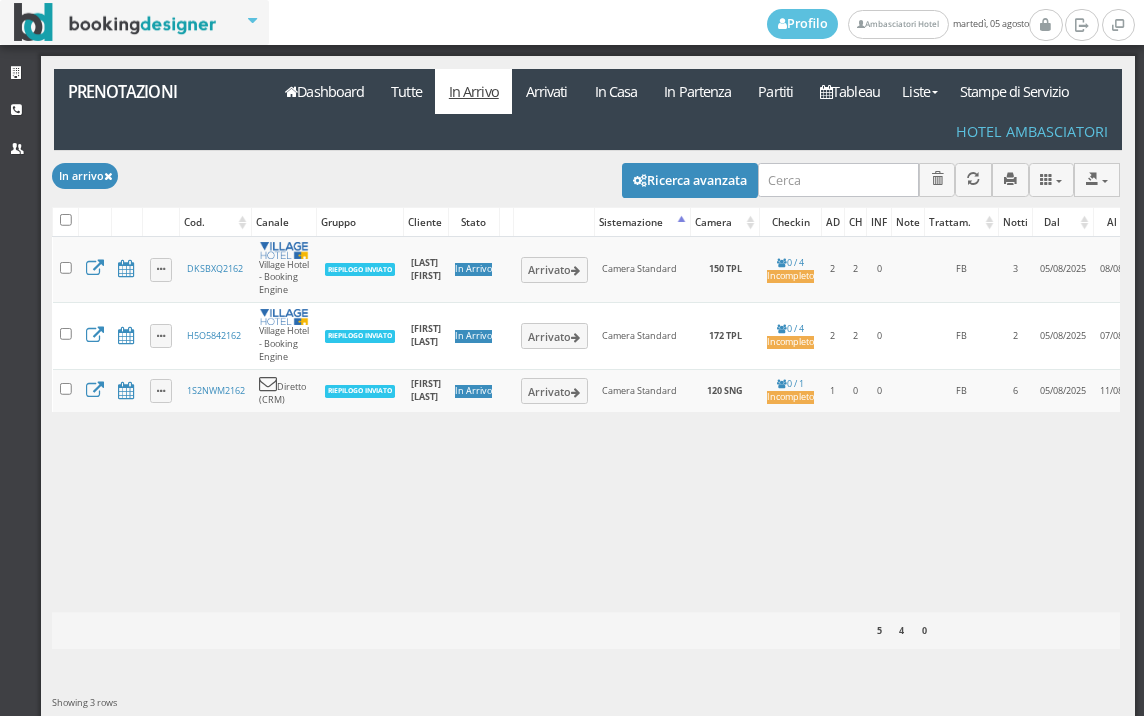 scroll, scrollTop: 0, scrollLeft: 0, axis: both 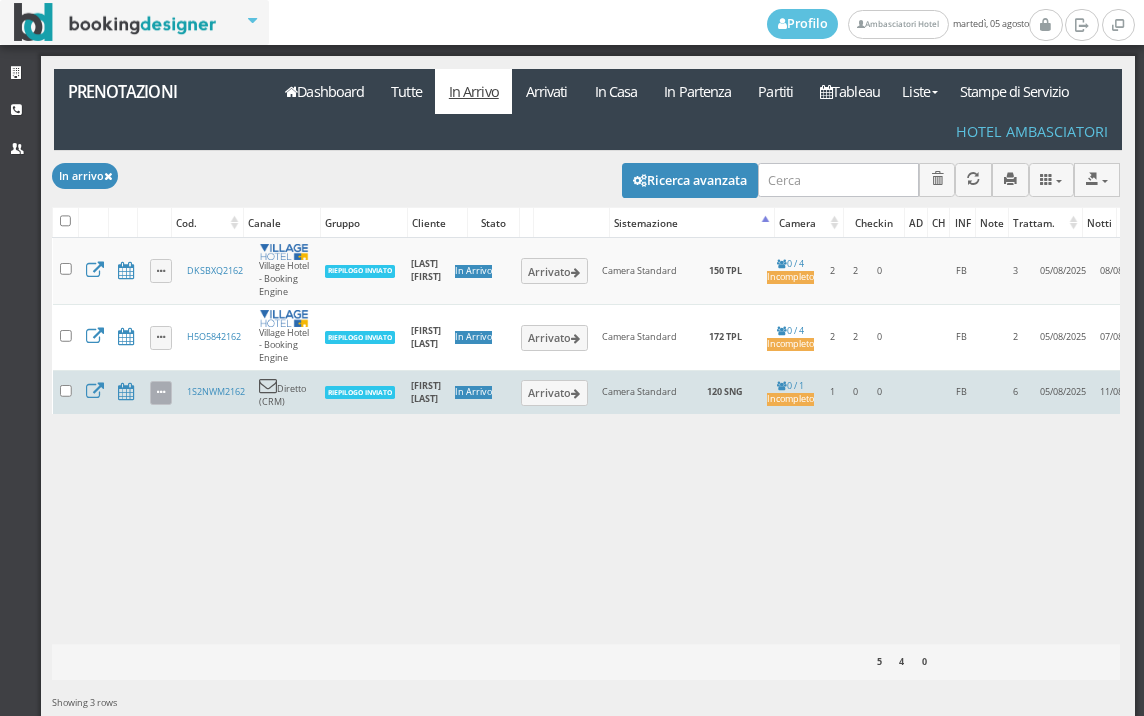 click at bounding box center (161, 393) 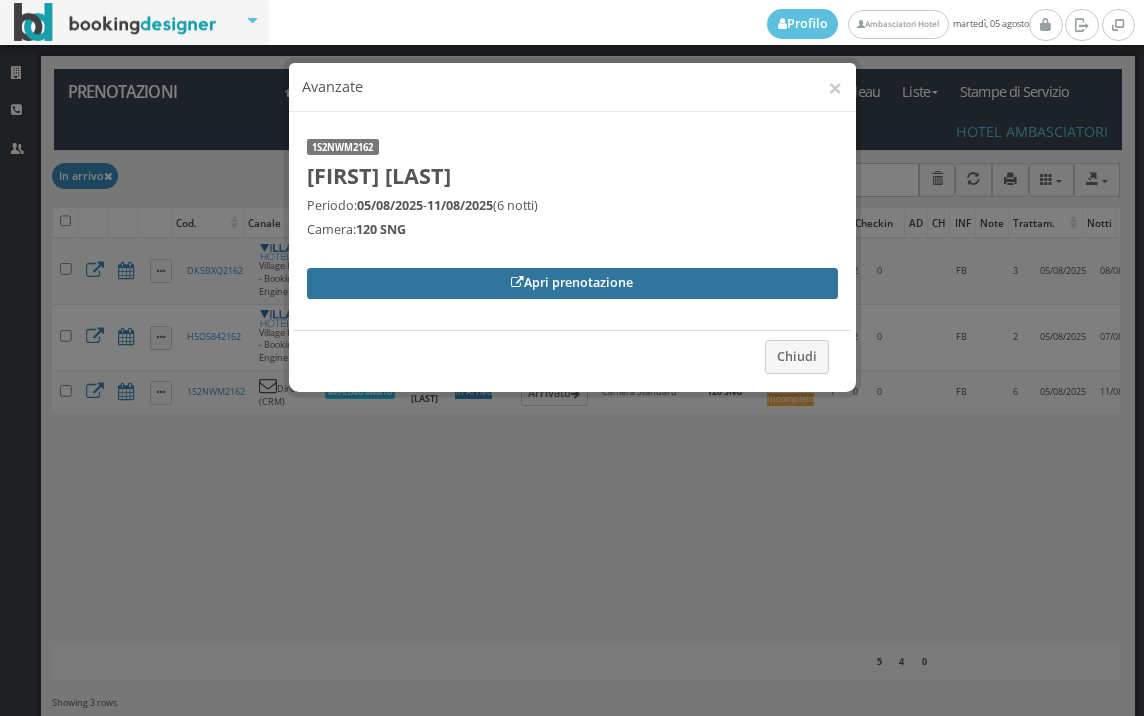 click on "Apri prenotazione" at bounding box center [572, 283] 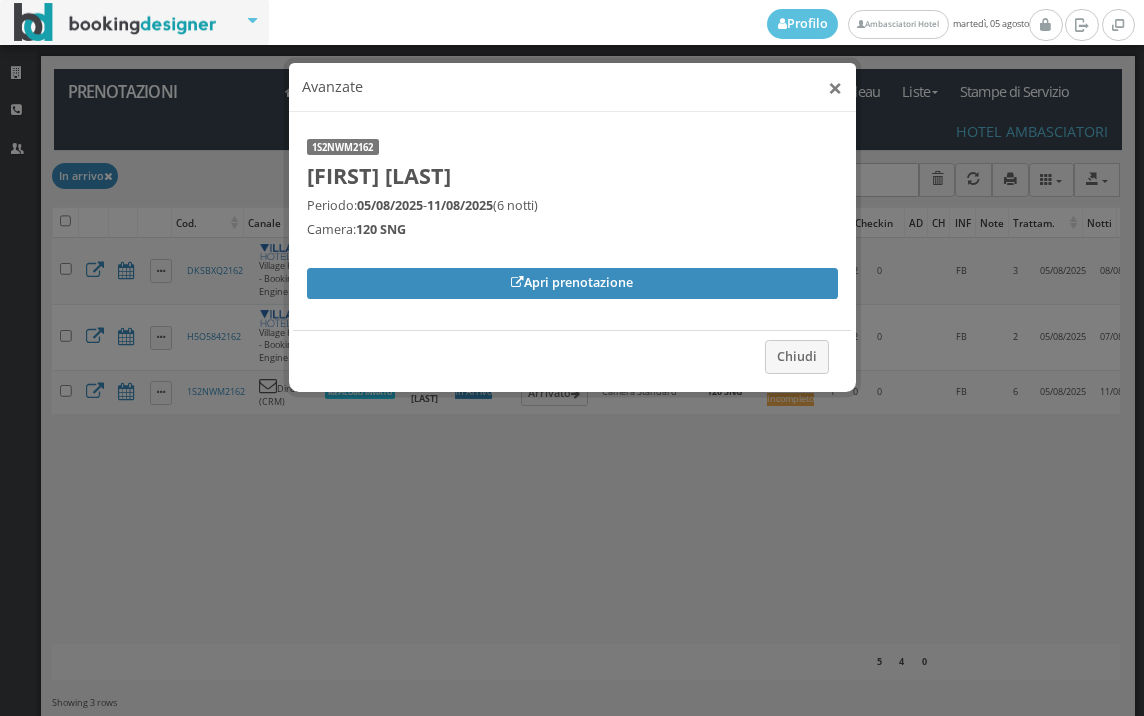 click on "×" at bounding box center (835, 87) 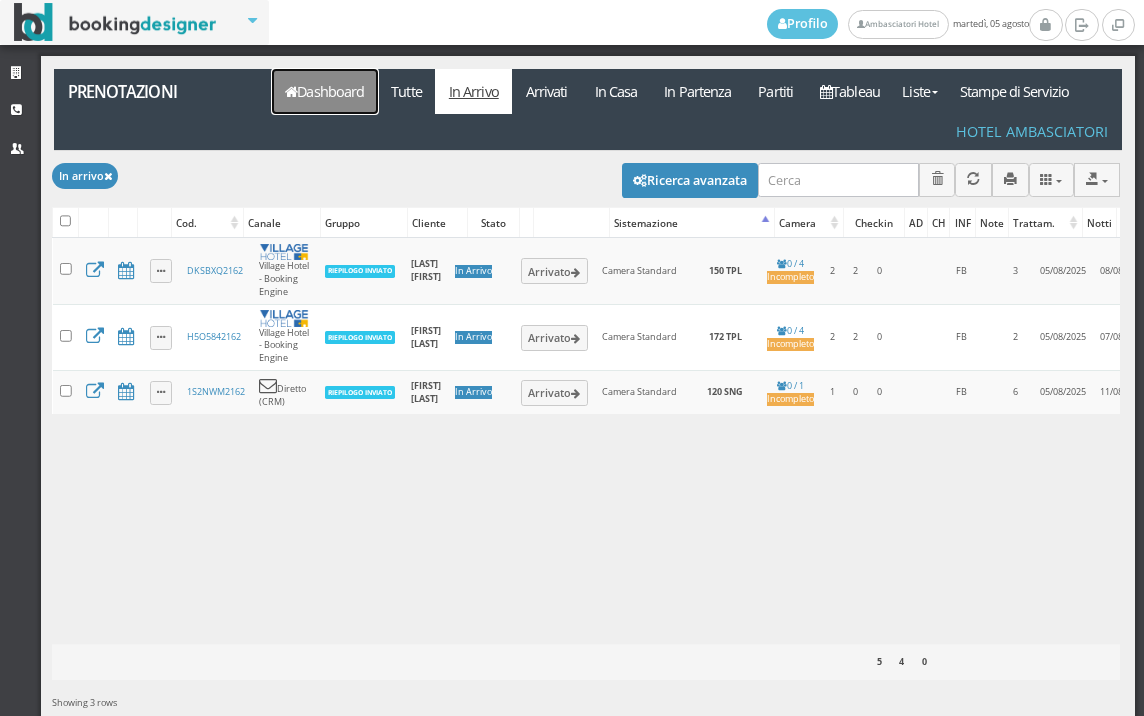 click on "Dashboard" at bounding box center [325, 91] 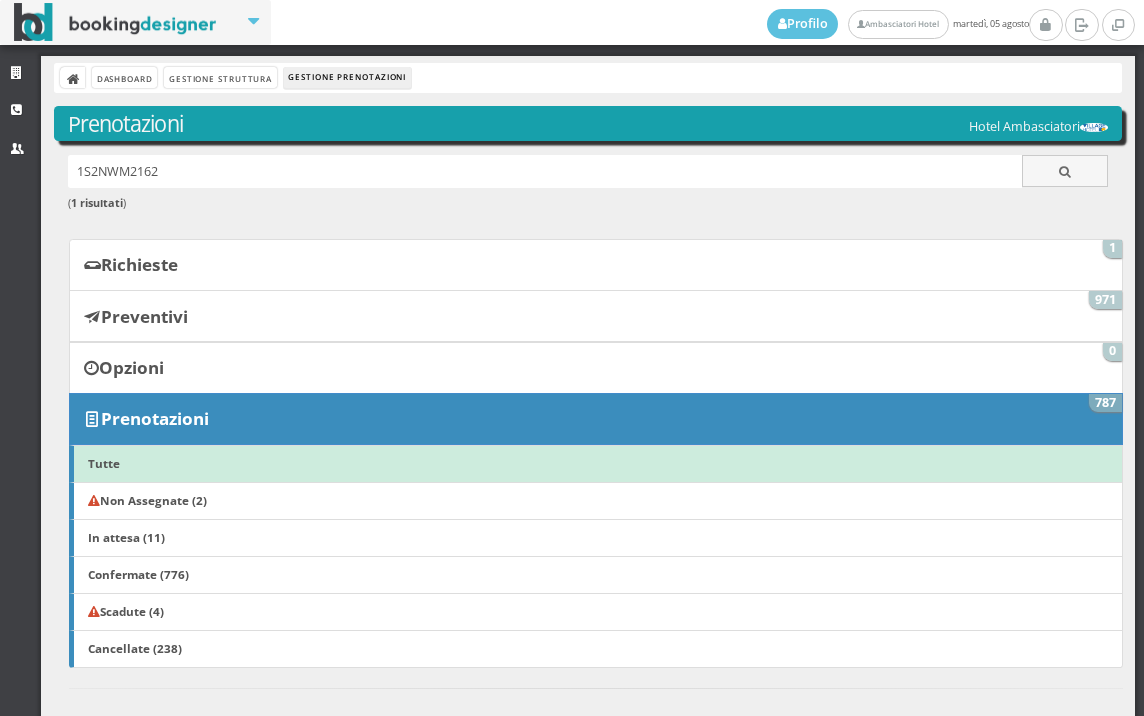 scroll, scrollTop: 0, scrollLeft: 0, axis: both 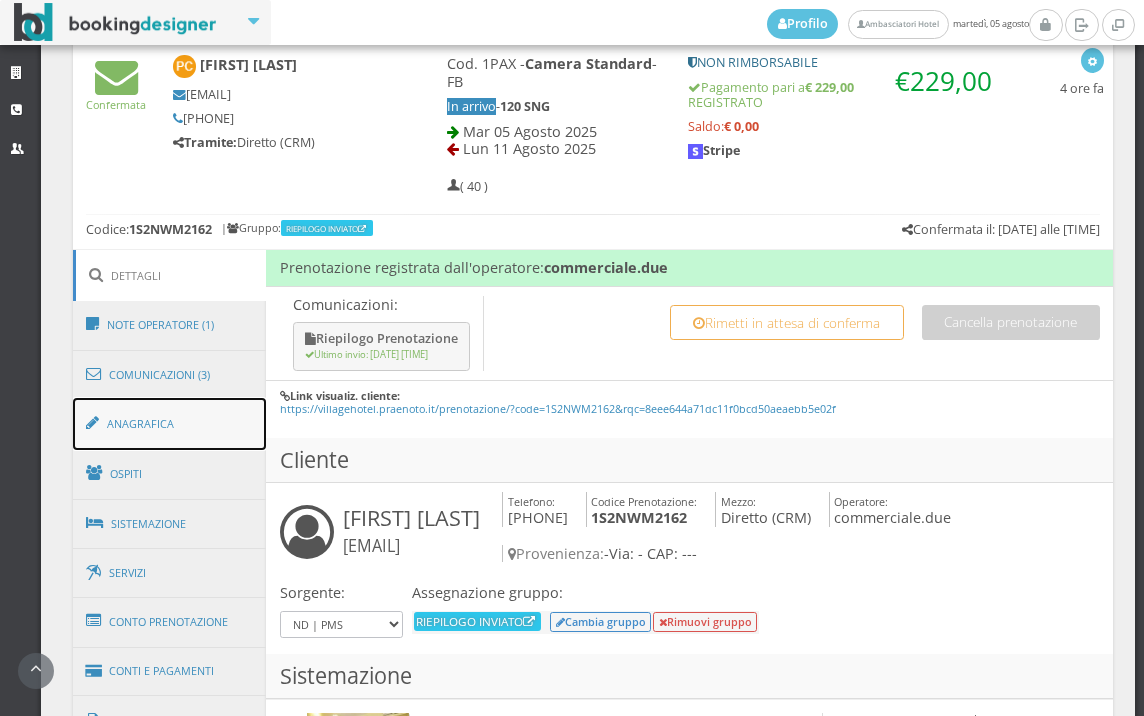 click on "Anagrafica" at bounding box center [170, 424] 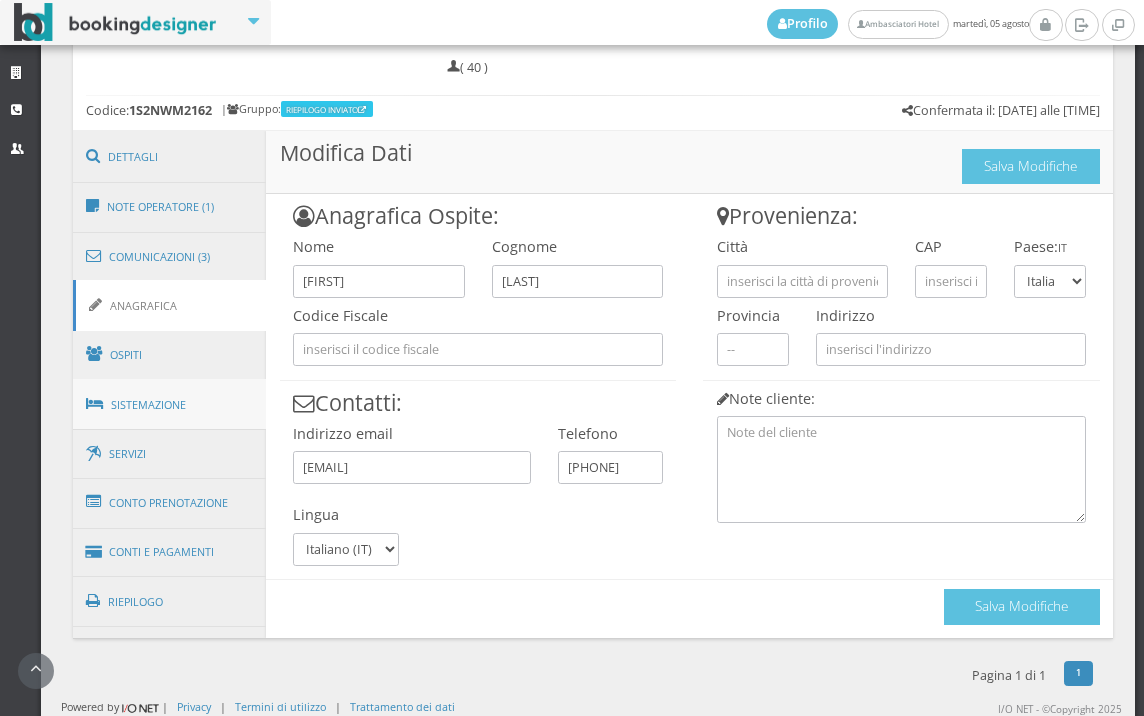 scroll, scrollTop: 1024, scrollLeft: 0, axis: vertical 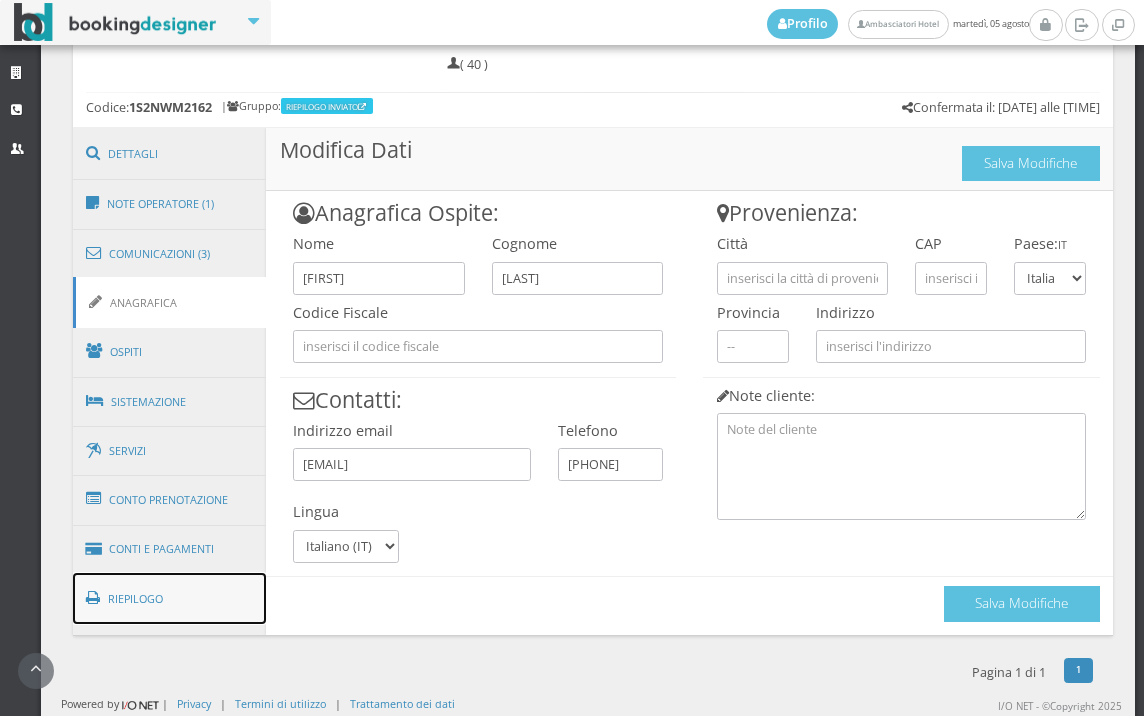 click on "Riepilogo" at bounding box center (170, 599) 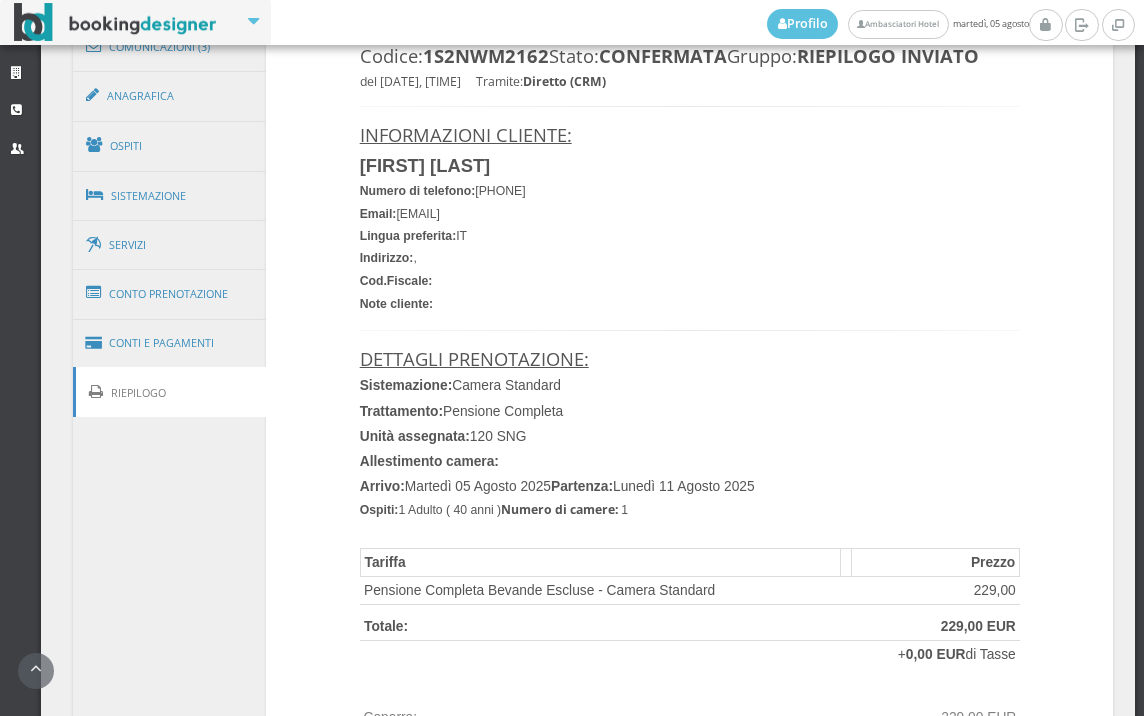 scroll, scrollTop: 1024, scrollLeft: 0, axis: vertical 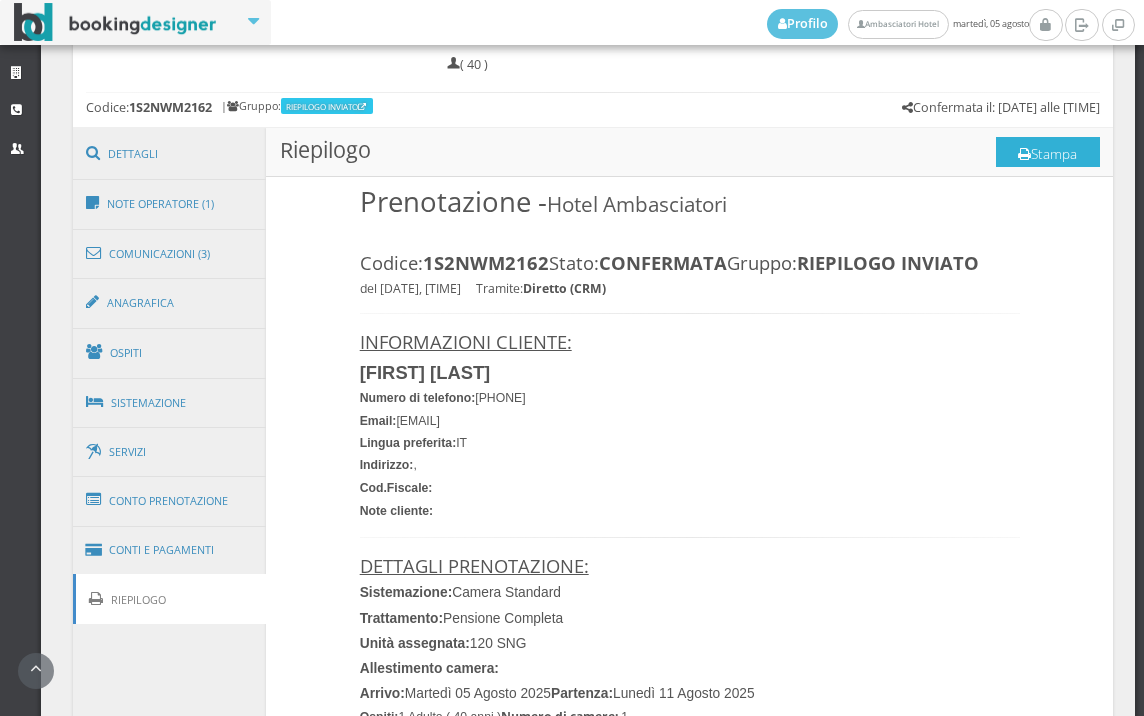 click on "Stampa" at bounding box center (1048, 152) 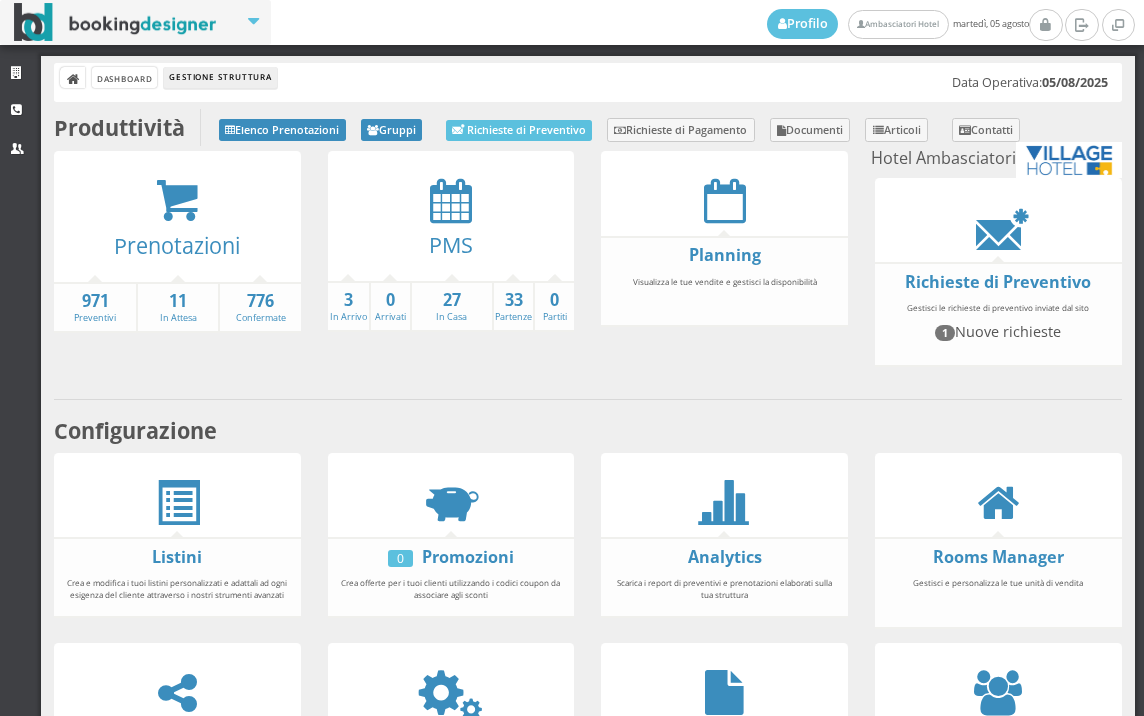 scroll, scrollTop: 0, scrollLeft: 0, axis: both 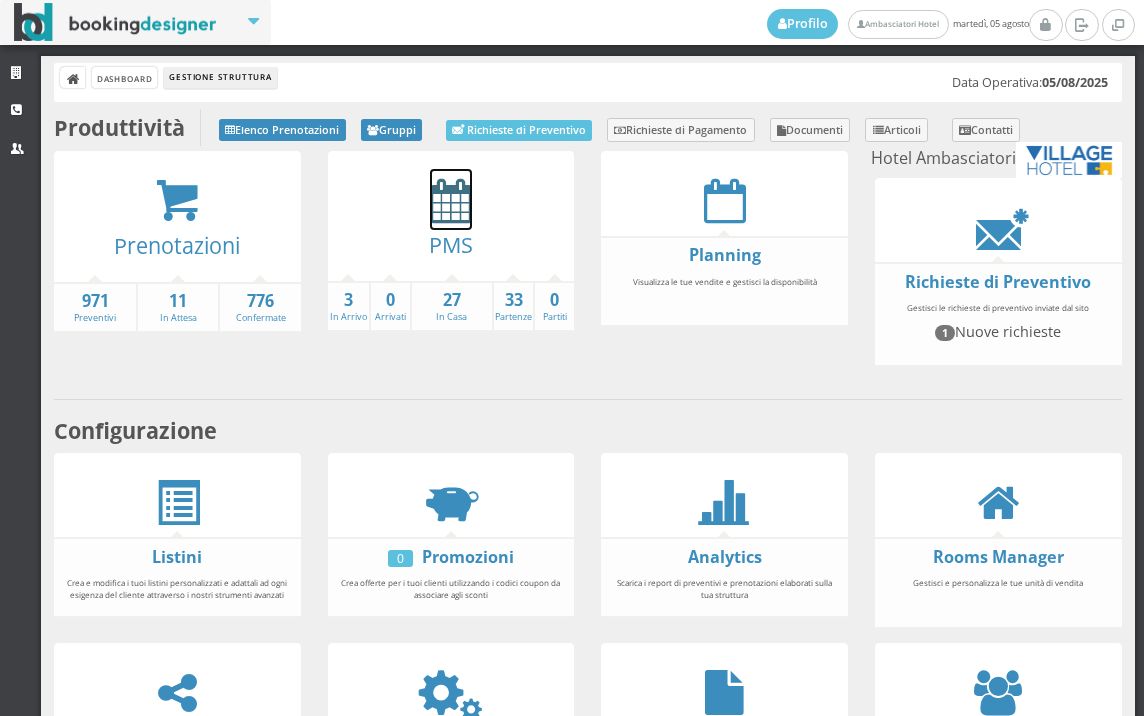 click at bounding box center [451, 200] 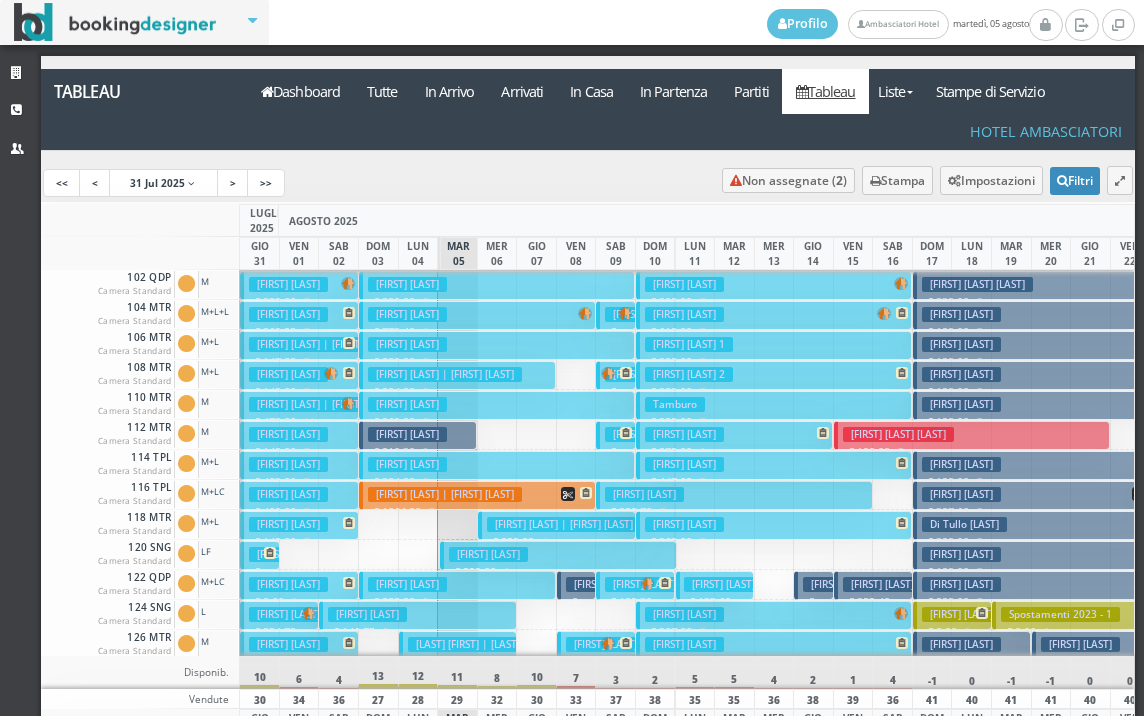 scroll, scrollTop: 0, scrollLeft: 0, axis: both 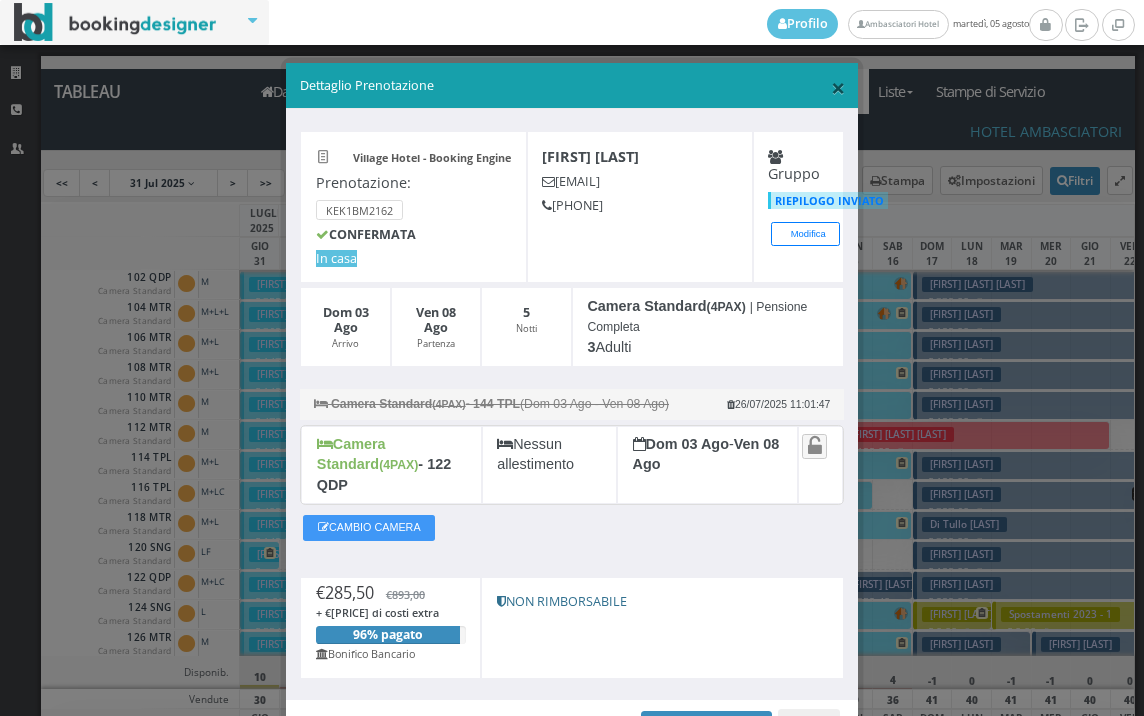 click on "×" at bounding box center [838, 87] 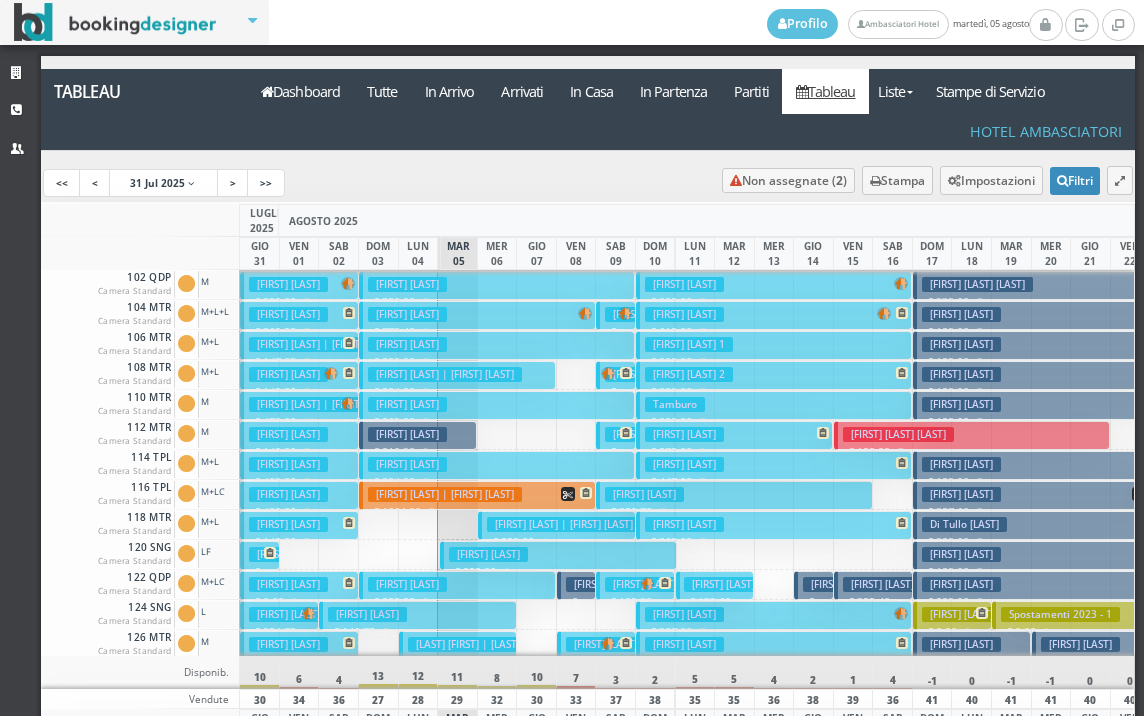 click on "[FIRST]  [LAST]  | [FIRST] [LAST]" at bounding box center (445, 374) 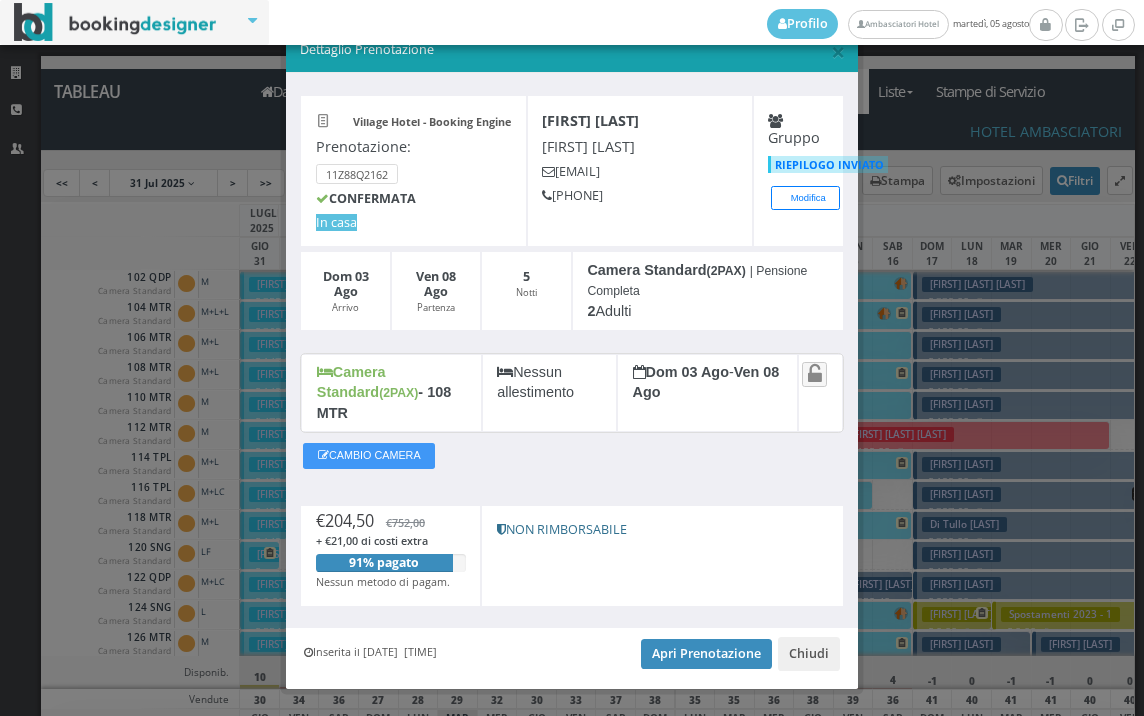 scroll, scrollTop: 57, scrollLeft: 0, axis: vertical 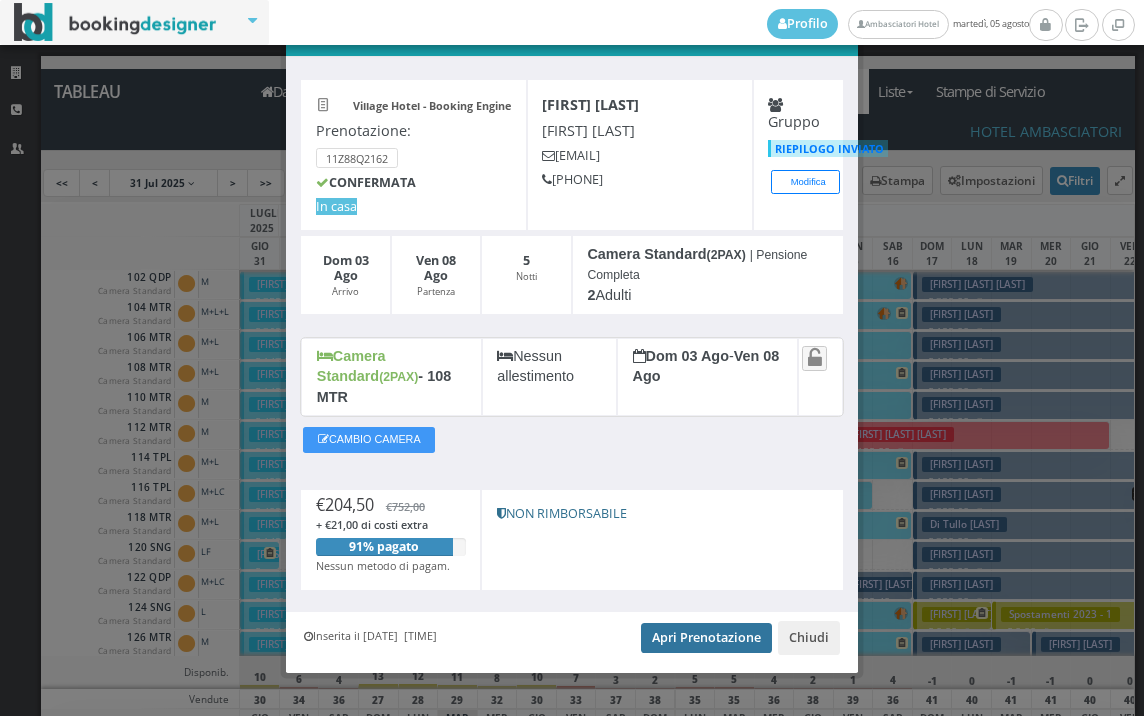 click on "Apri Prenotazione" at bounding box center (706, 638) 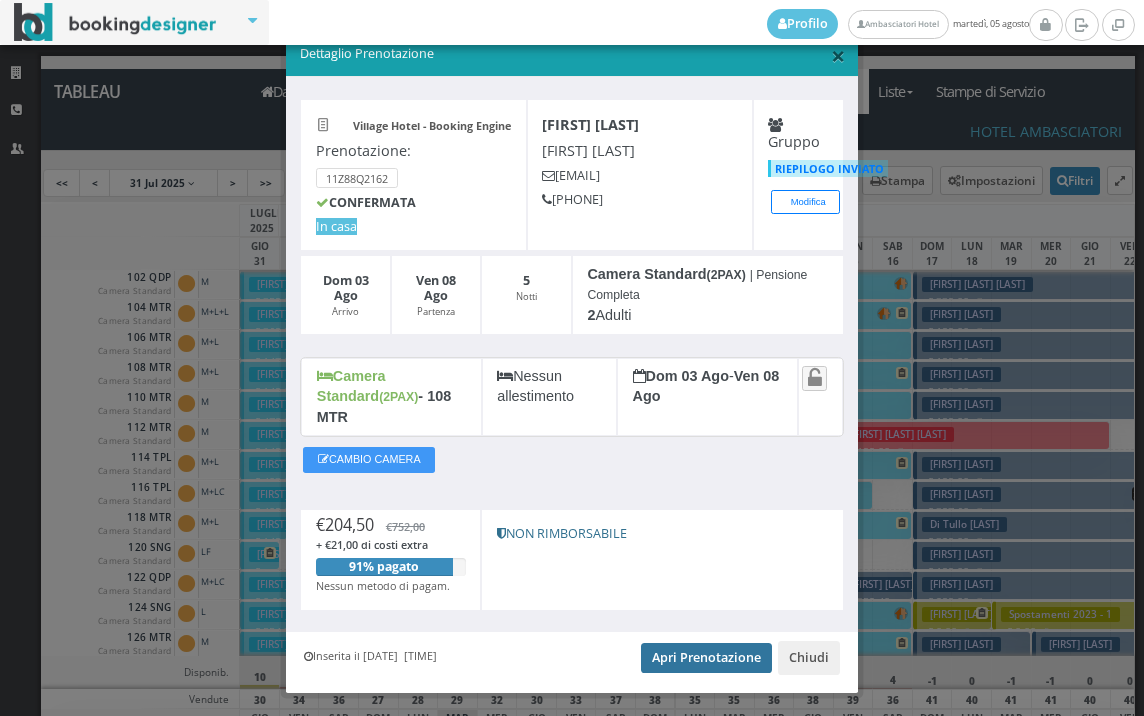 scroll, scrollTop: 0, scrollLeft: 0, axis: both 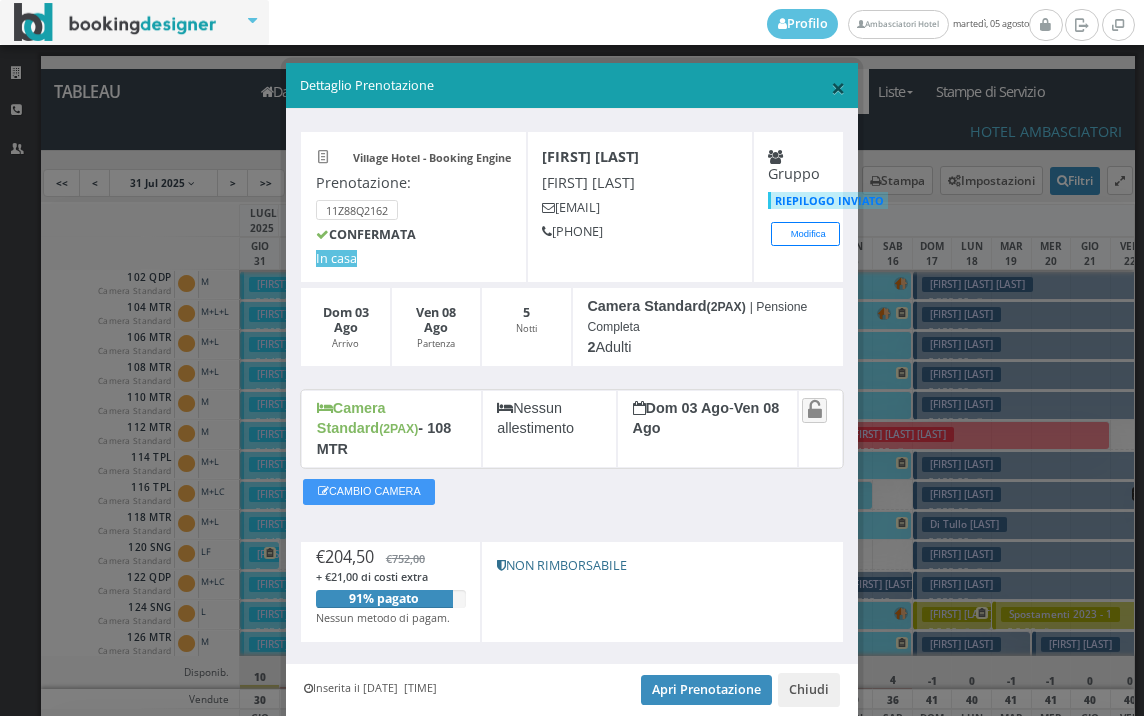 click on "×" at bounding box center (838, 87) 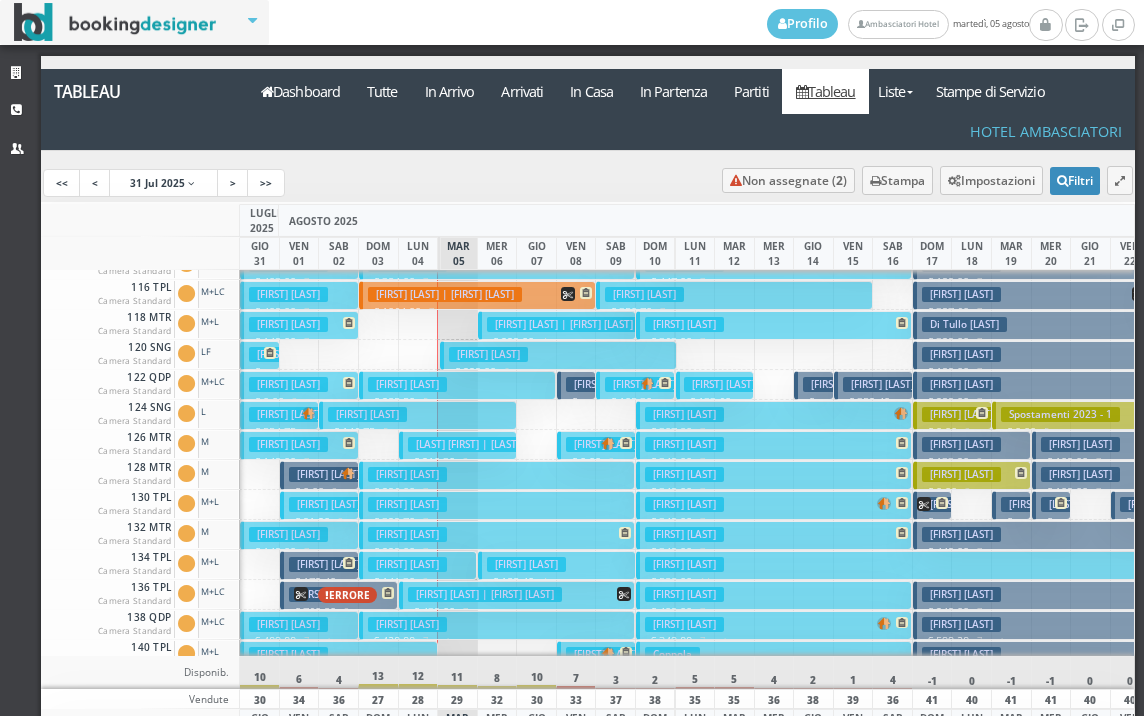 scroll, scrollTop: 300, scrollLeft: 0, axis: vertical 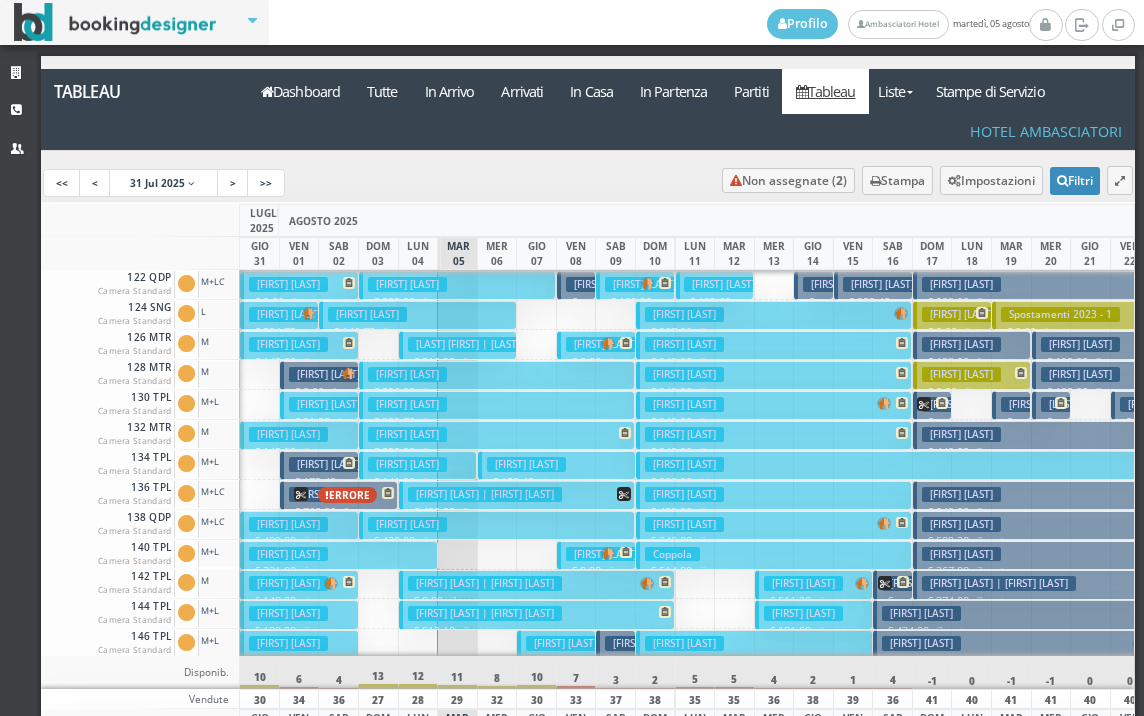 click on "[FIRST] [LAST]" at bounding box center (407, 524) 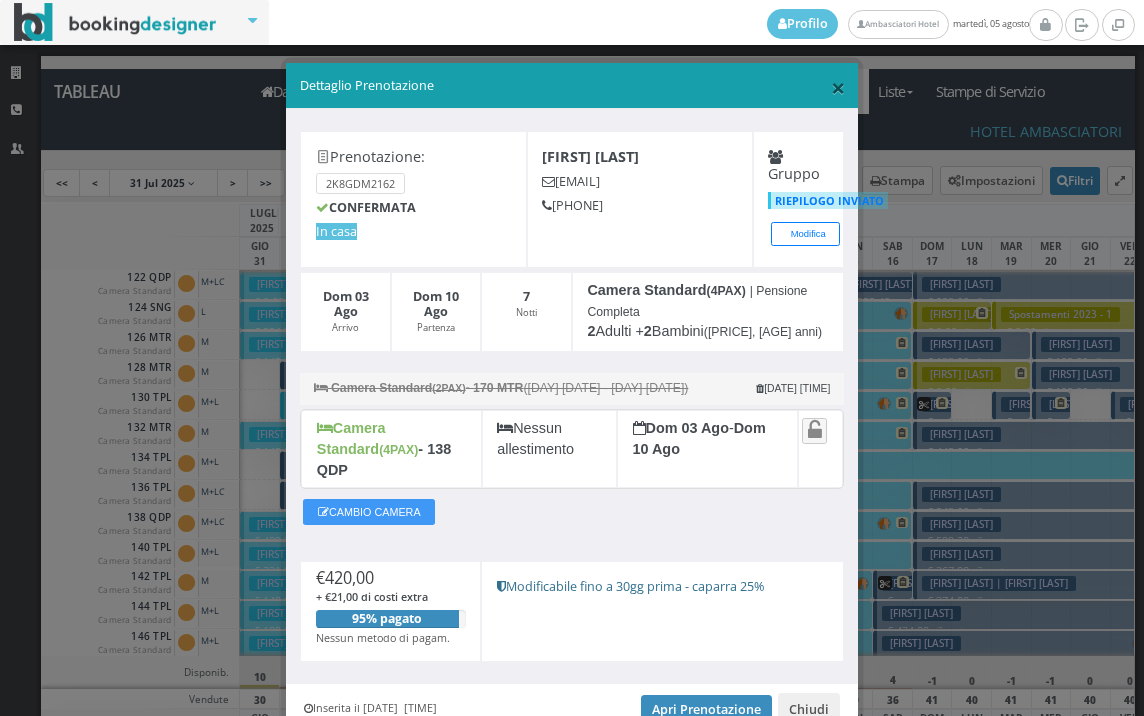 click on "×" at bounding box center (838, 87) 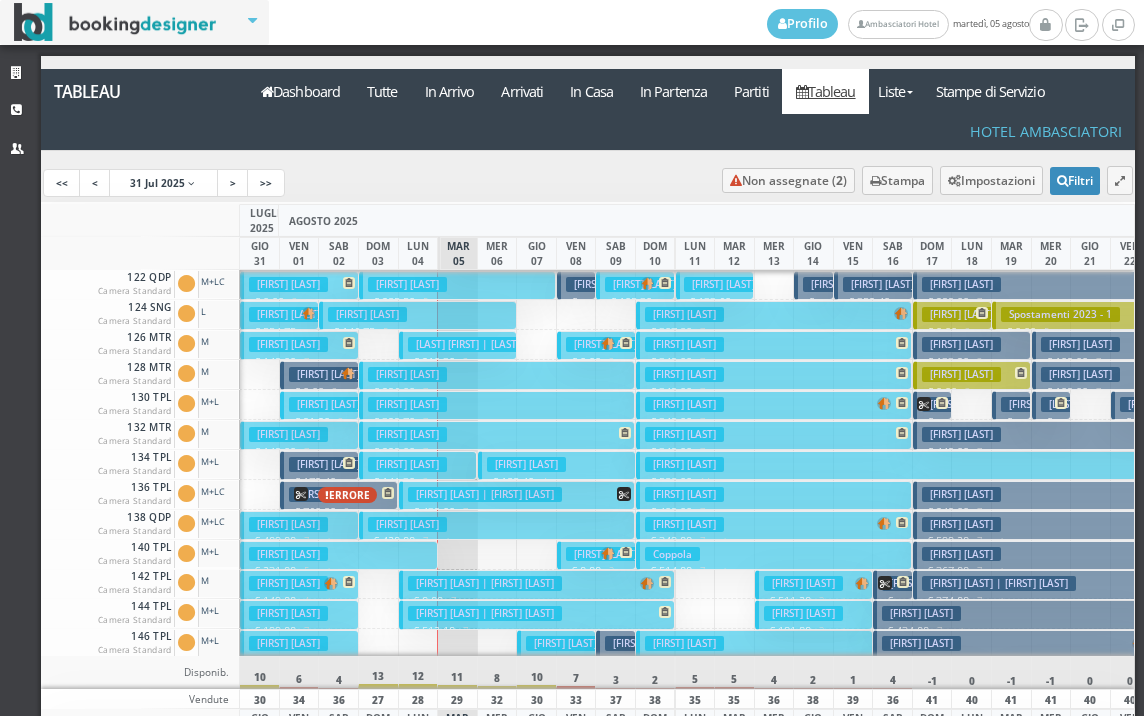 click on "[FIRST] [LAST]" at bounding box center (407, 524) 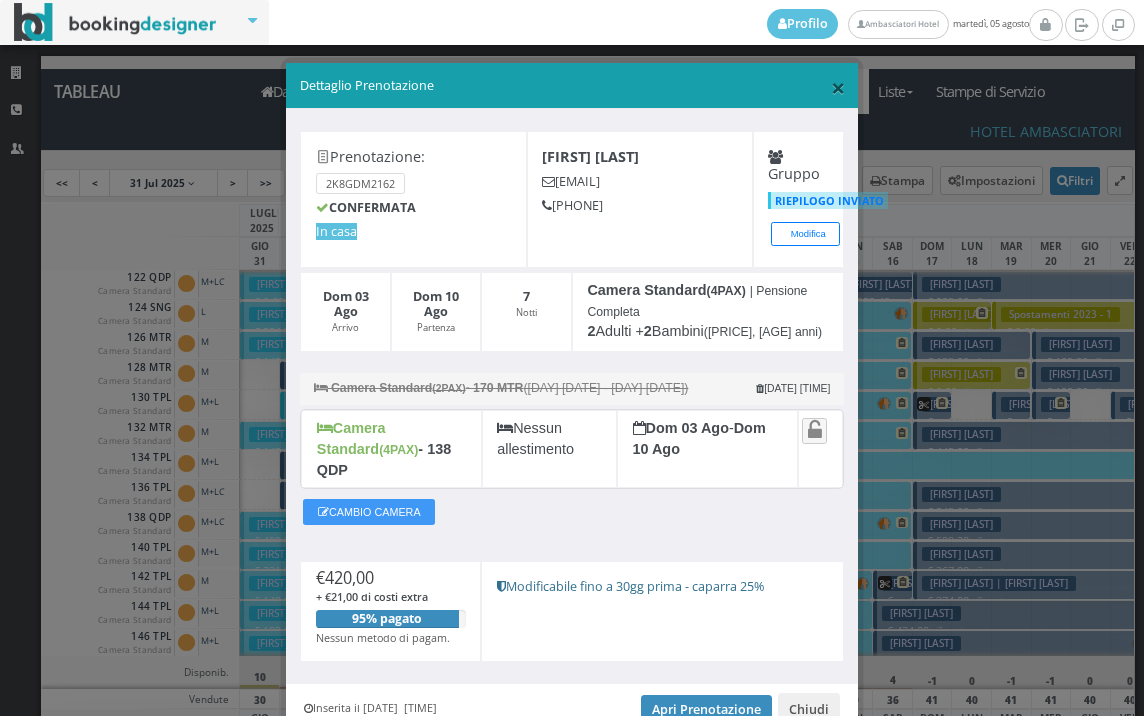 click on "×" at bounding box center (838, 87) 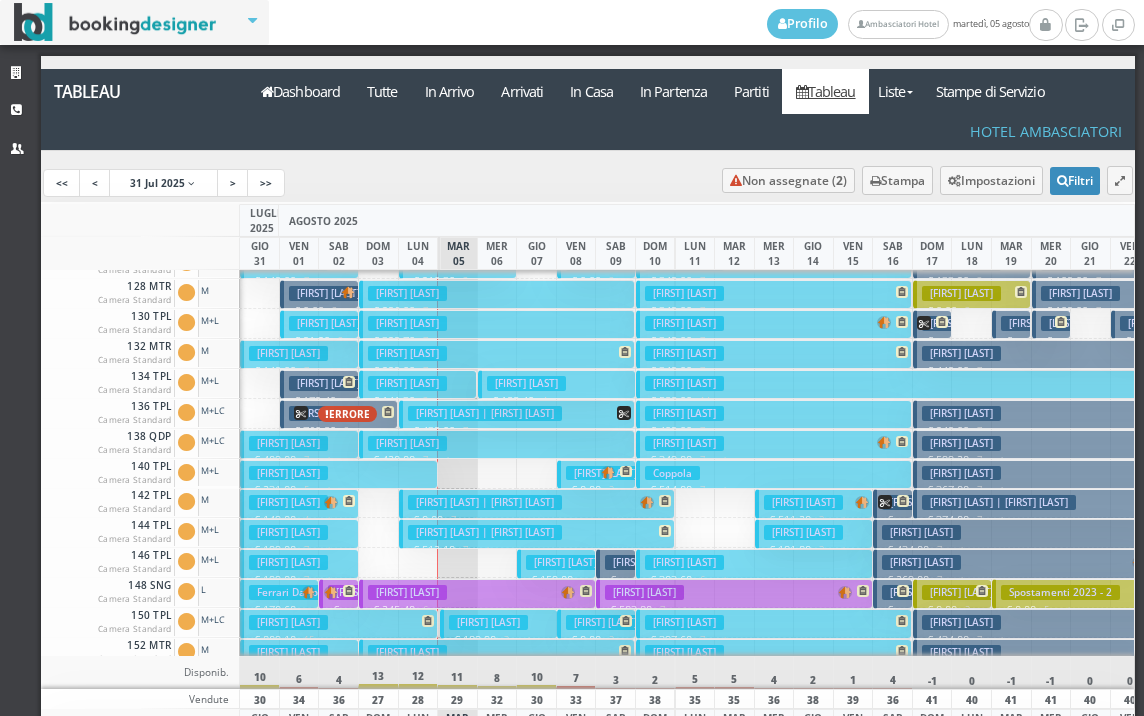 scroll, scrollTop: 400, scrollLeft: 0, axis: vertical 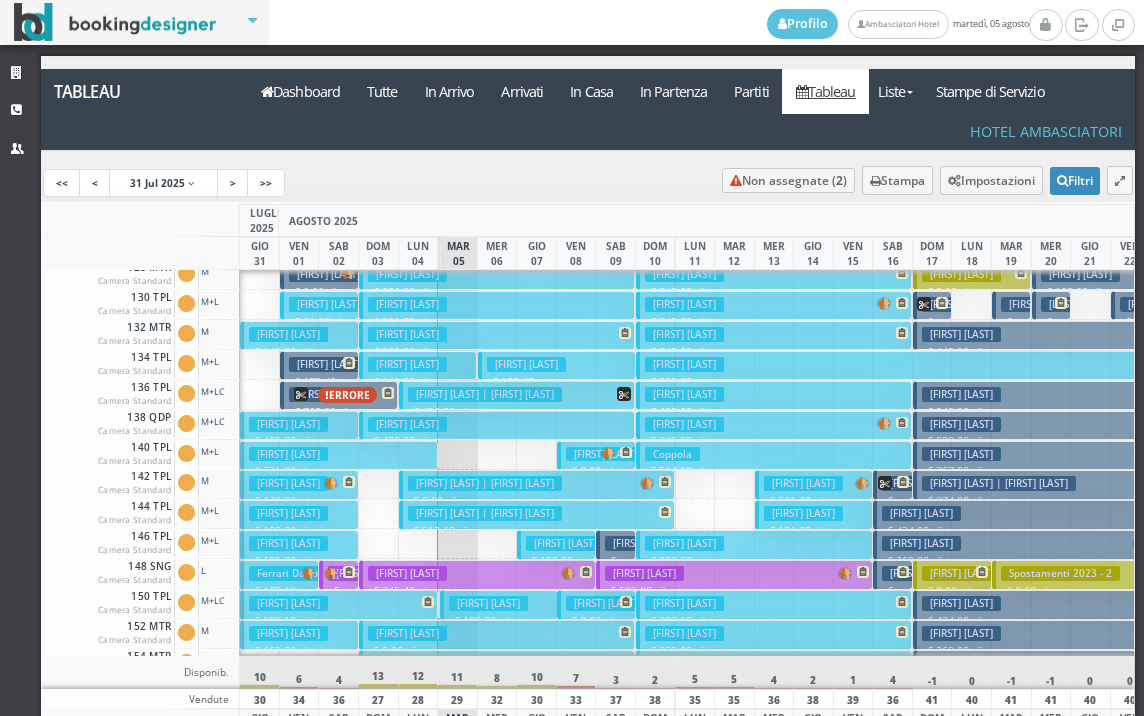 click on "[FIRST] [LAST]" at bounding box center [565, 543] 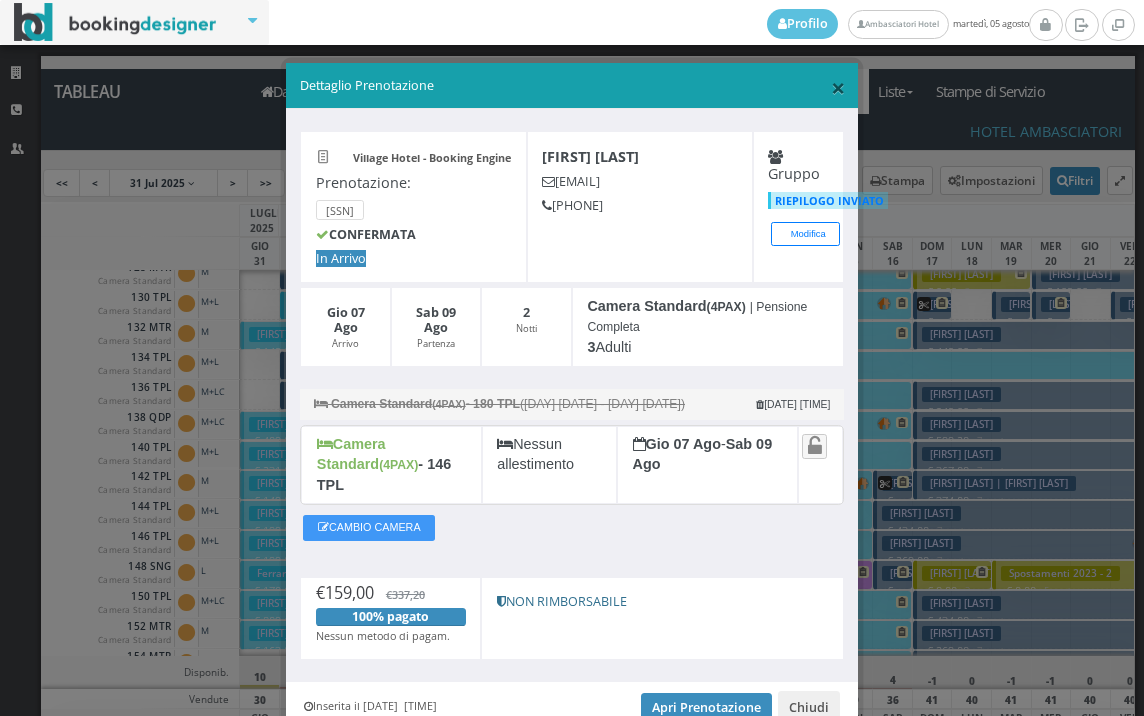 click on "×" at bounding box center (838, 87) 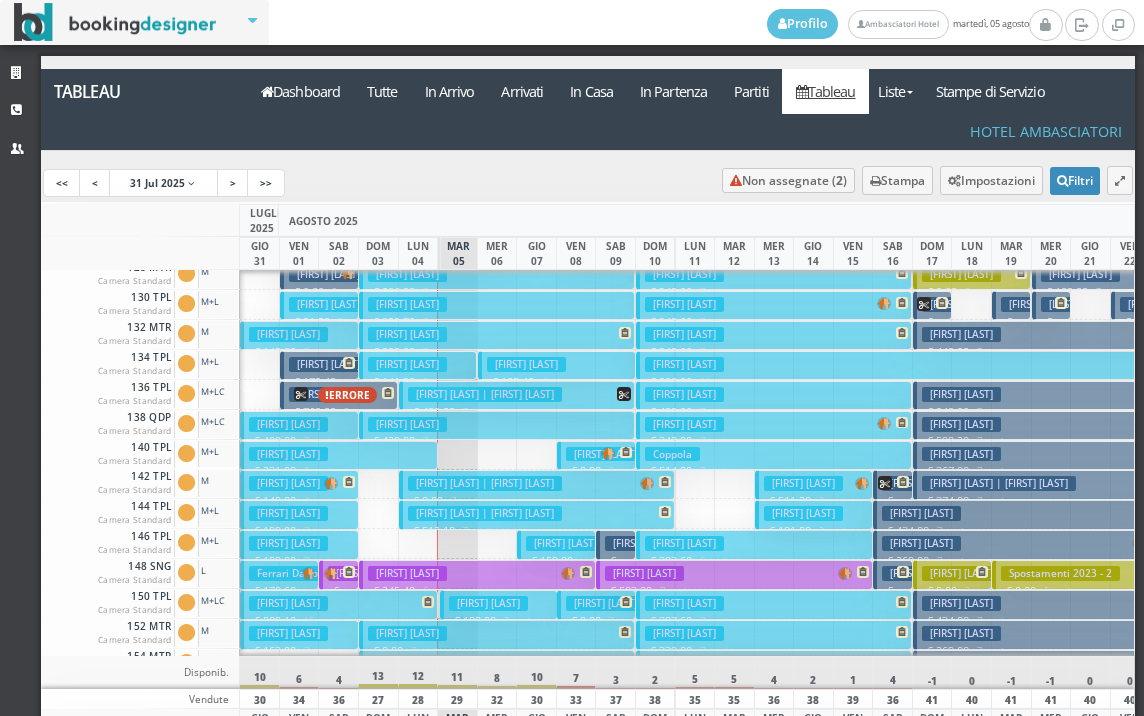 scroll, scrollTop: 500, scrollLeft: 0, axis: vertical 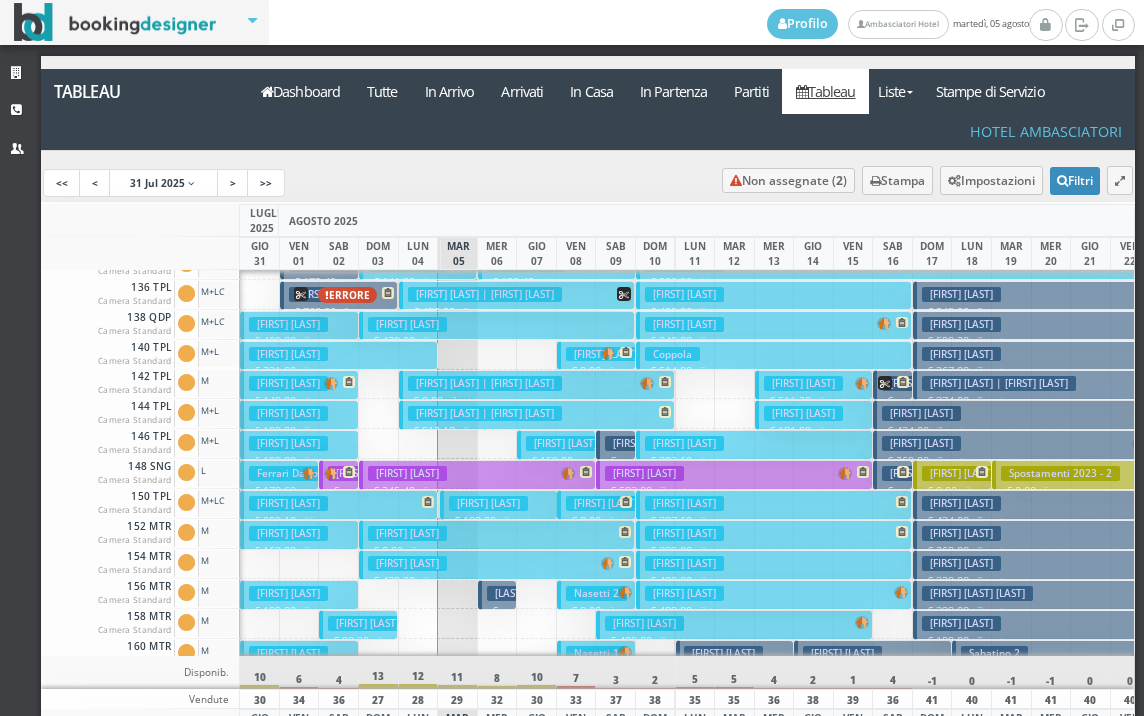 click on "[LAST]
€ 60.00         1 notti
2 Adulti" at bounding box center (497, 594) 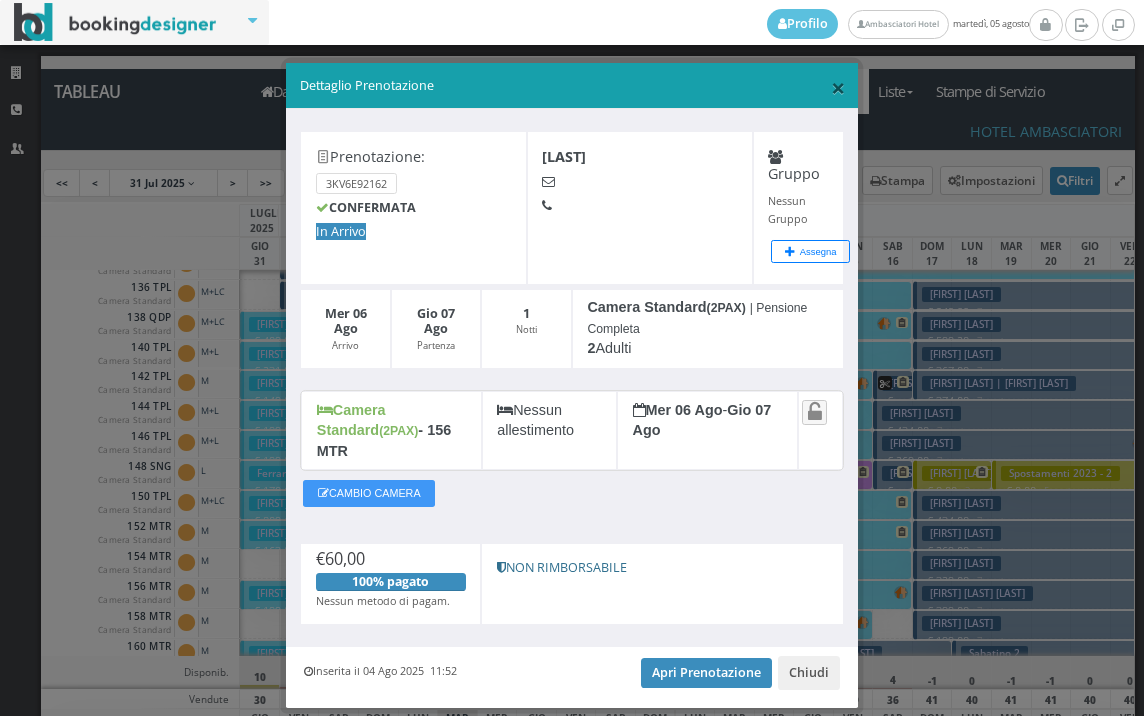 click on "×" at bounding box center (838, 87) 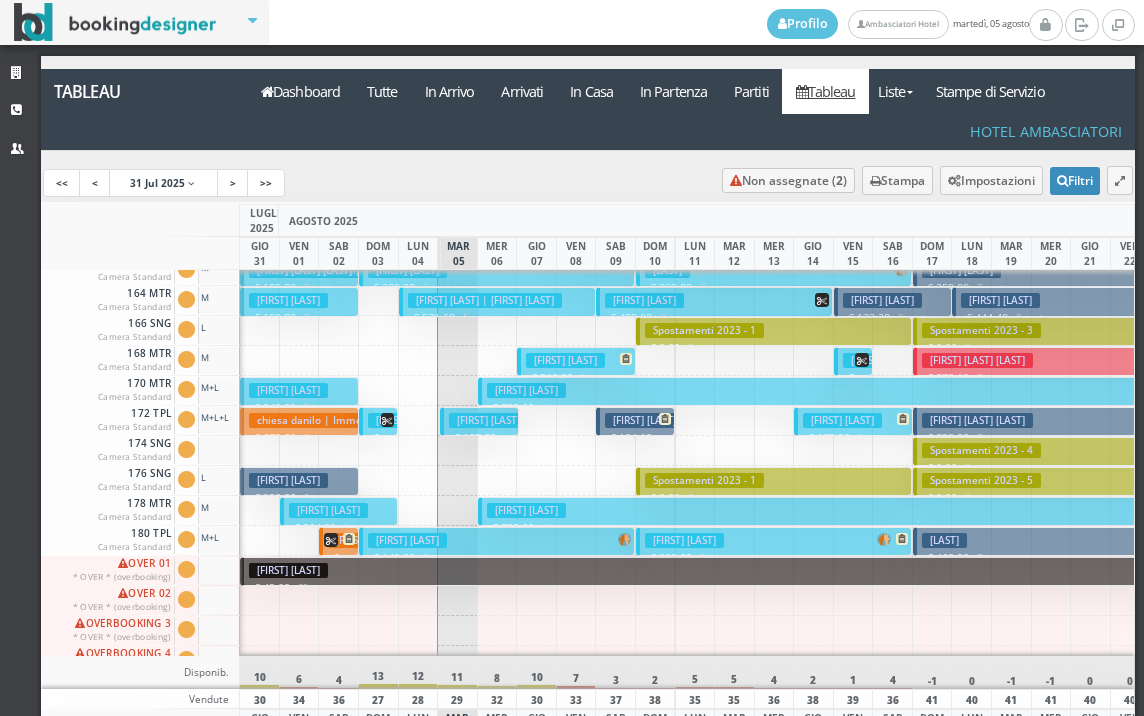 scroll, scrollTop: 1001, scrollLeft: 0, axis: vertical 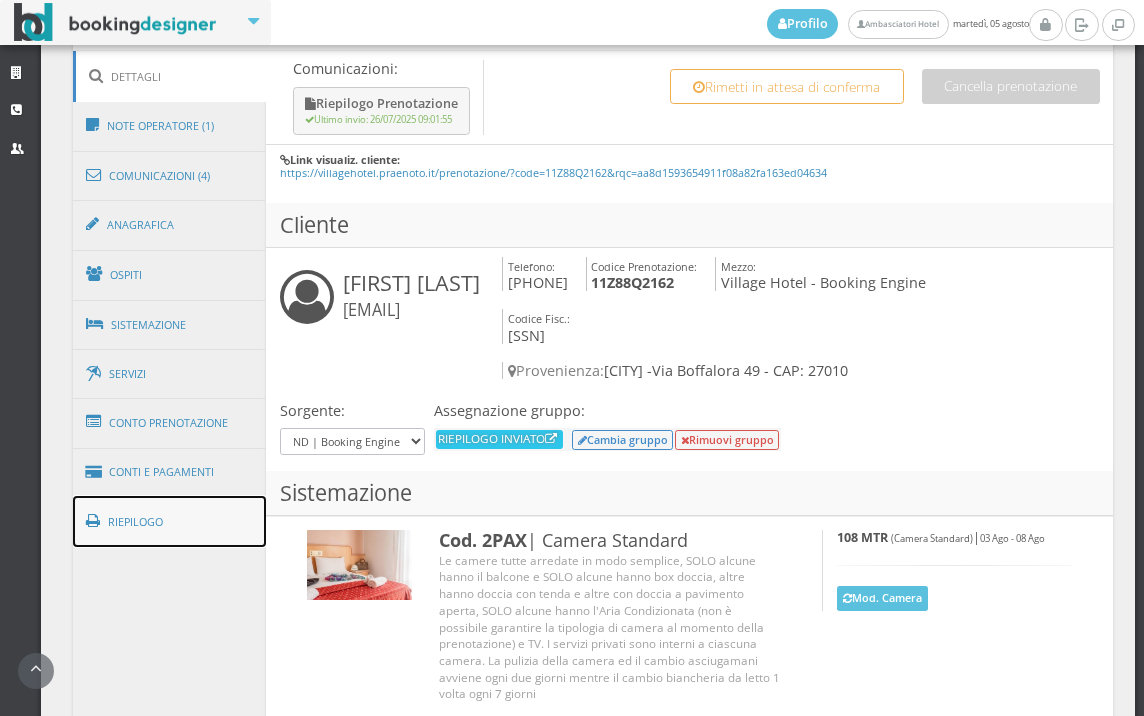click on "Riepilogo" at bounding box center [170, 522] 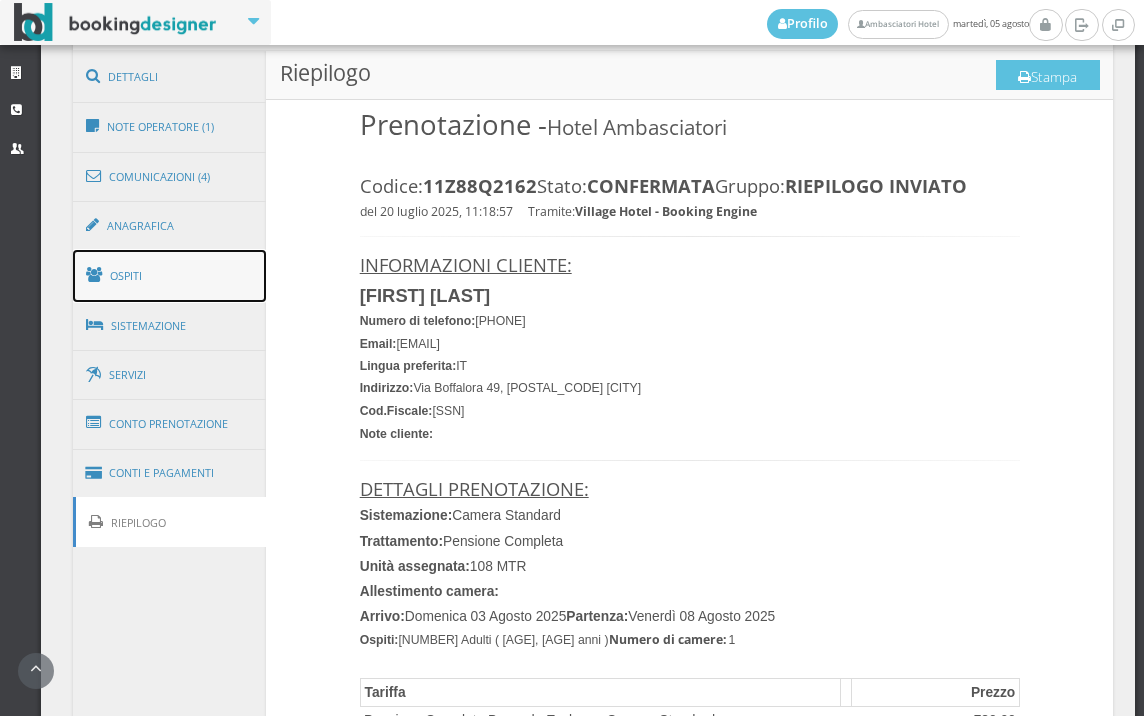 click on "Ospiti" at bounding box center (170, 276) 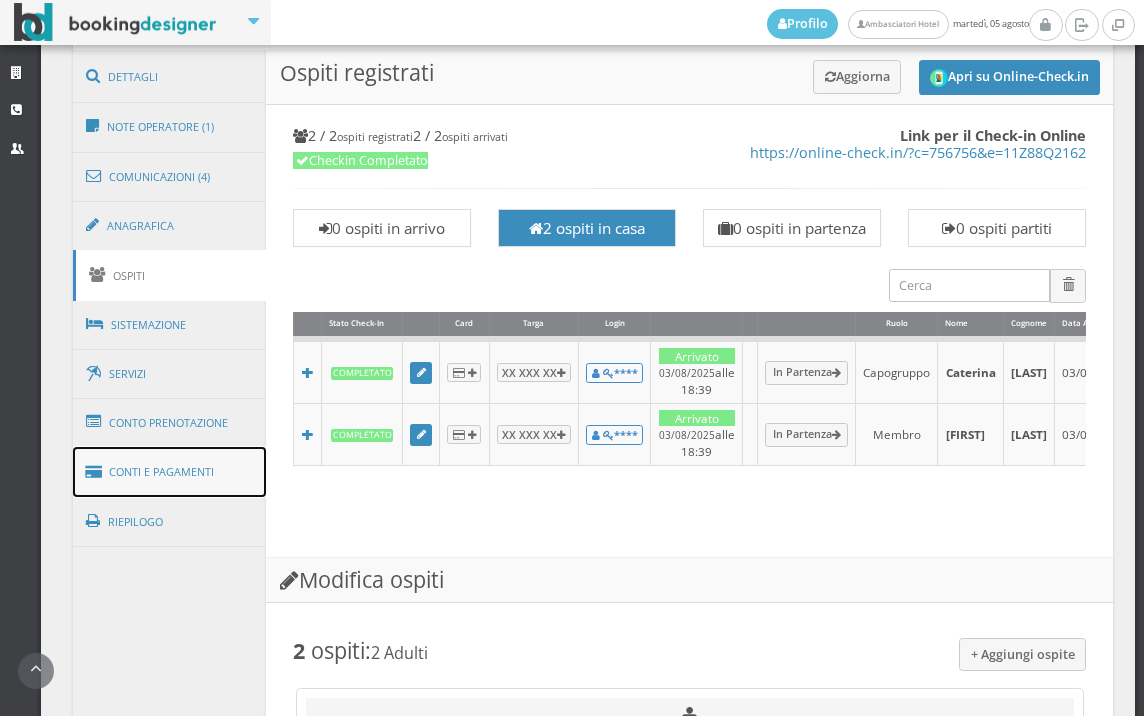 click on "Conti e Pagamenti" at bounding box center (170, 472) 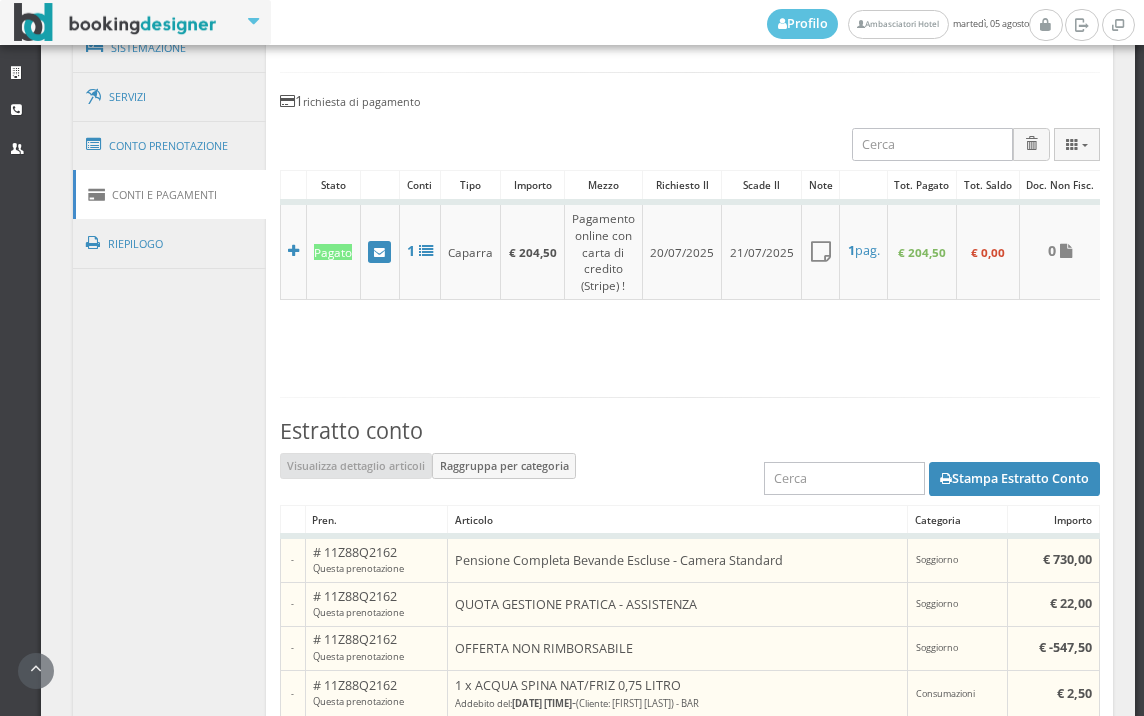 scroll, scrollTop: 1312, scrollLeft: 0, axis: vertical 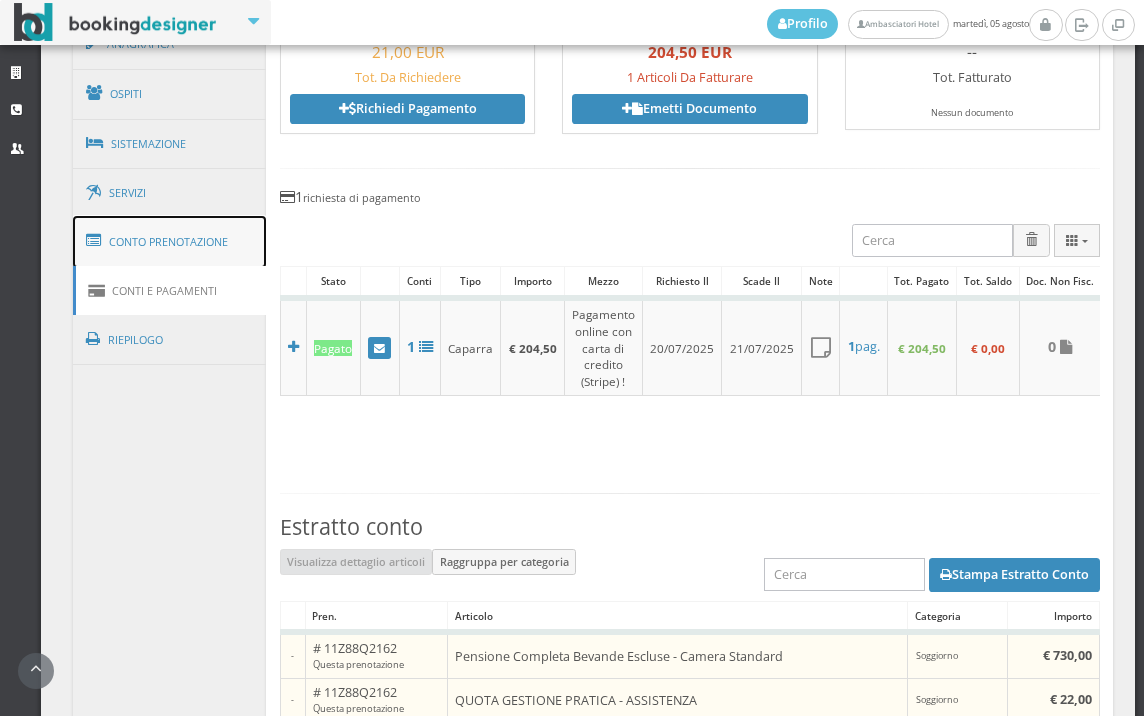 click on "Conto Prenotazione" at bounding box center [170, 242] 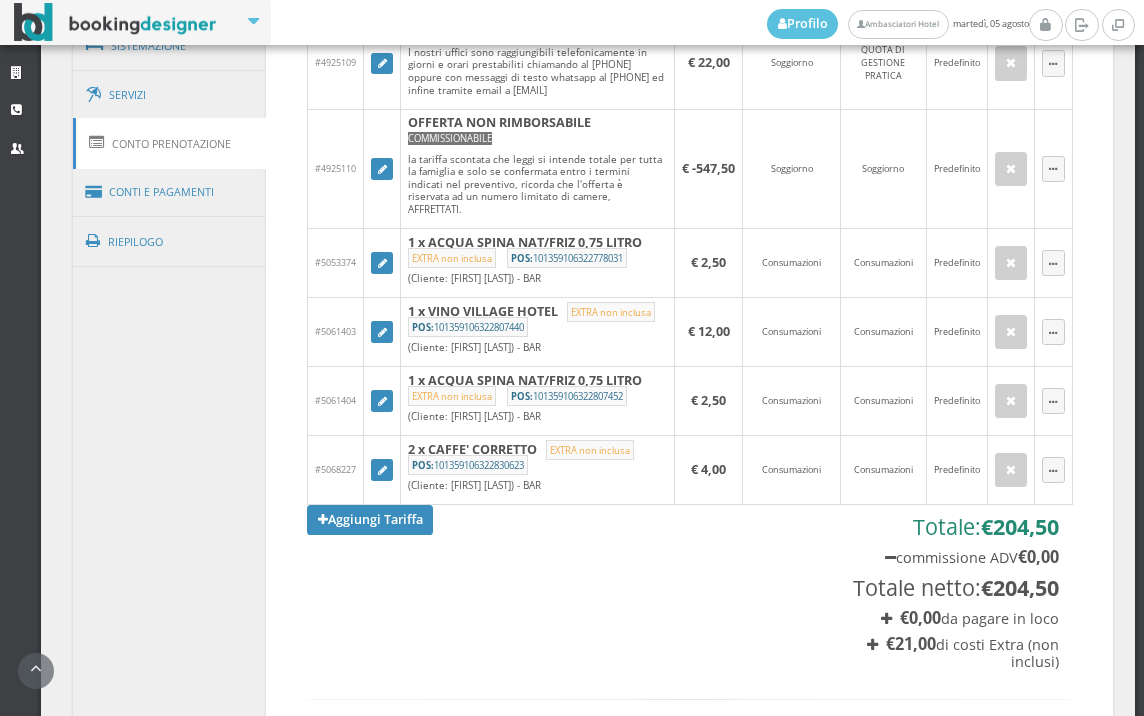 scroll, scrollTop: 1756, scrollLeft: 0, axis: vertical 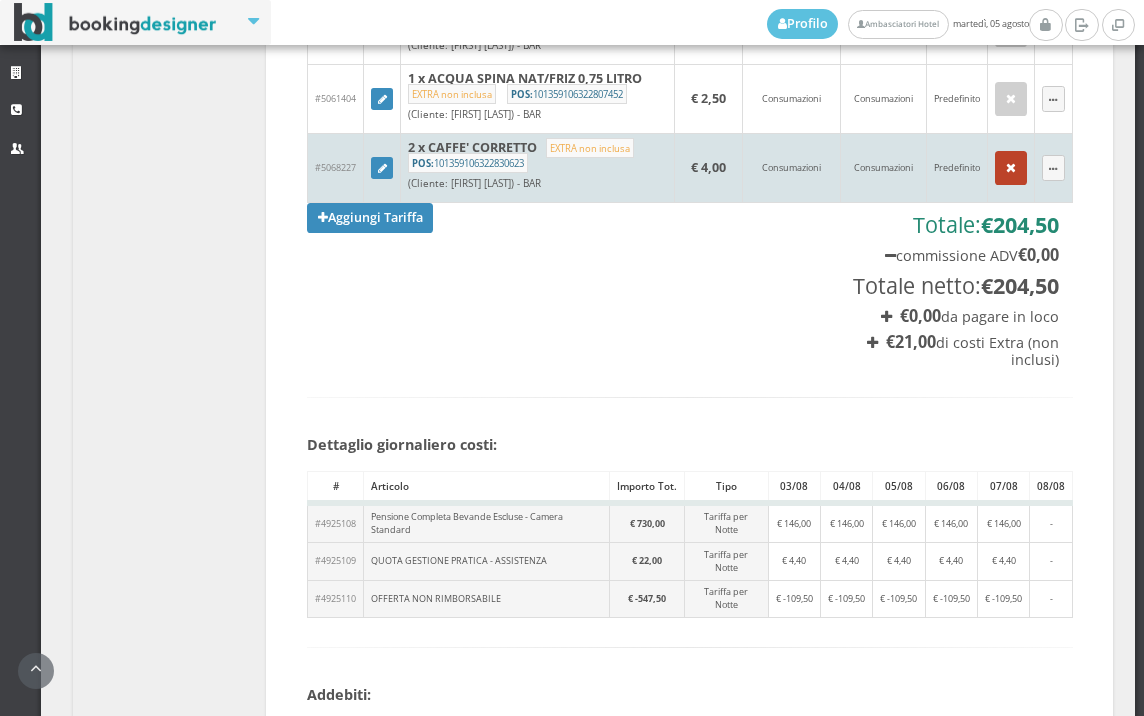 click at bounding box center [1011, 168] 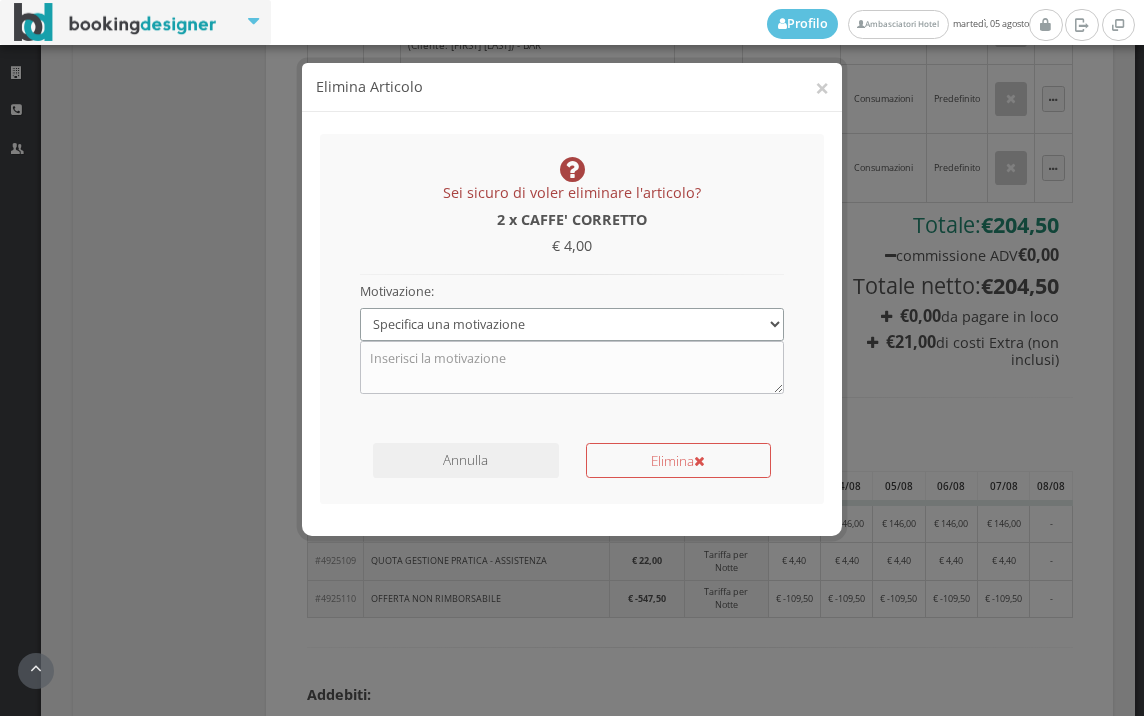 click on "Specifica una motivazione
Errore di inserimento
Ricalcolo del conto
Il cliente ha richiesto la rimozione del servizio" at bounding box center [572, 324] 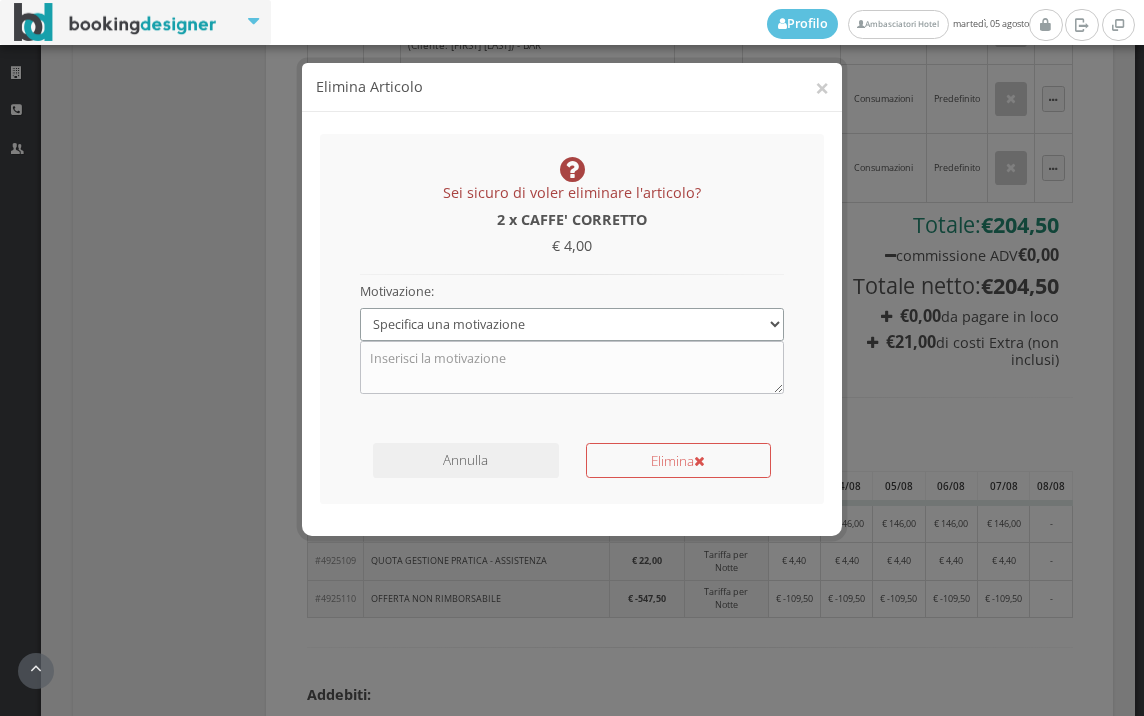 select on "1" 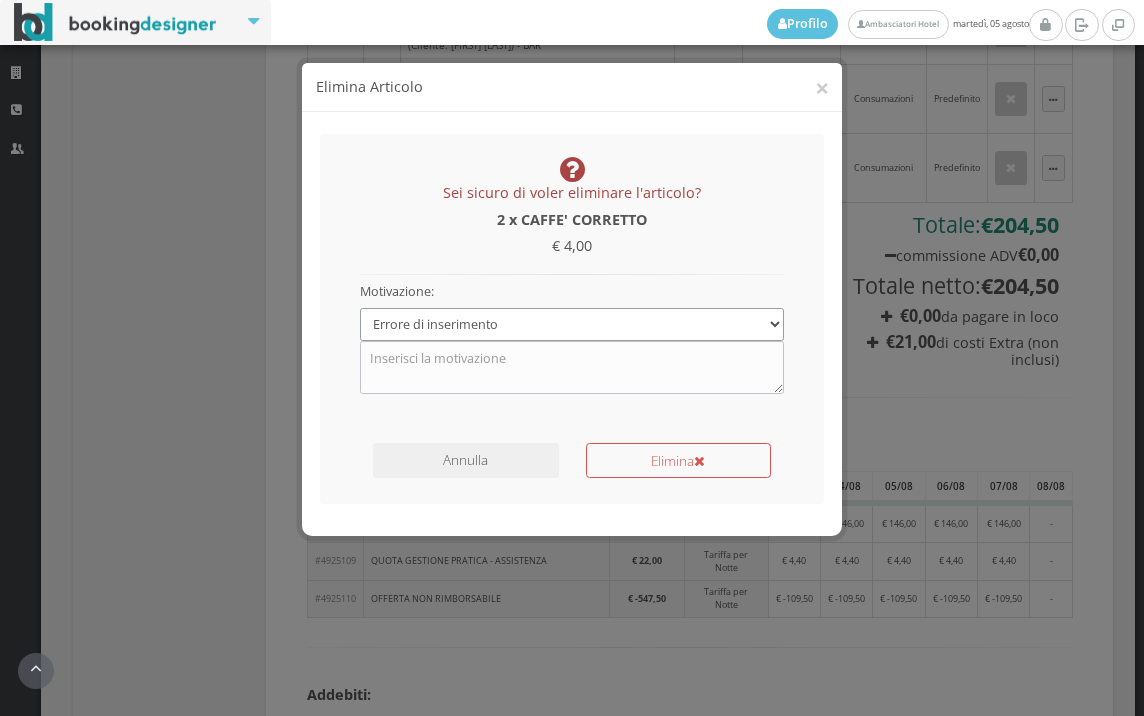 click on "Specifica una motivazione
Errore di inserimento
Ricalcolo del conto
Il cliente ha richiesto la rimozione del servizio" at bounding box center (572, 324) 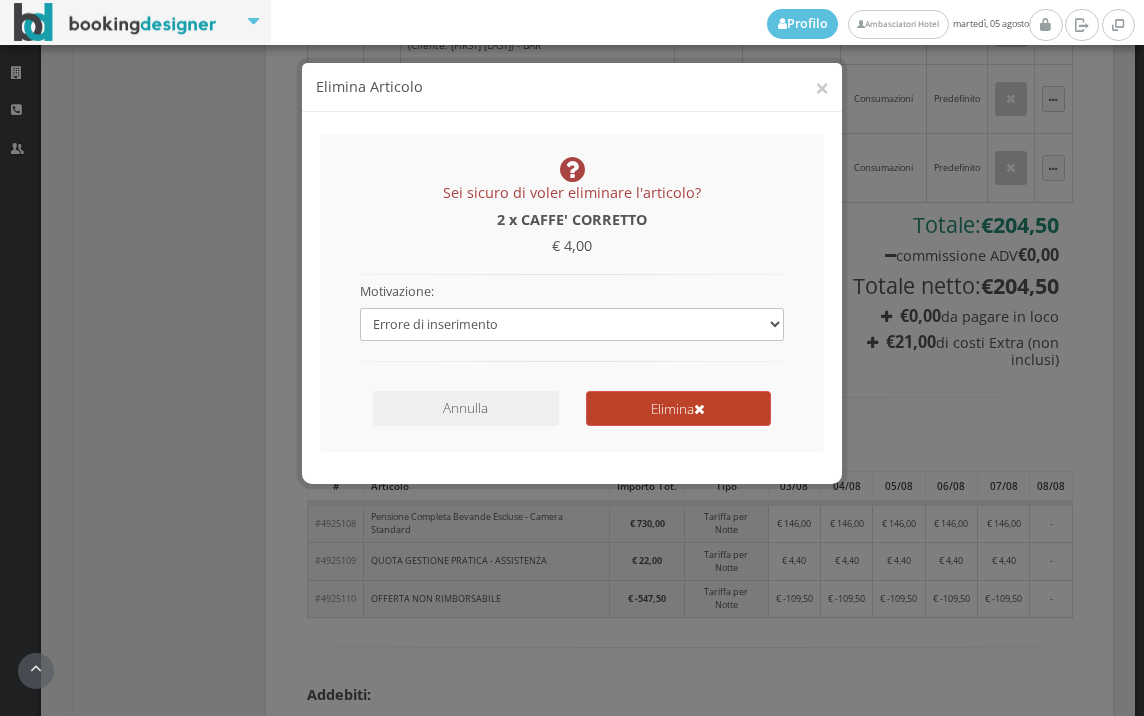 click on "Elimina" at bounding box center (678, 408) 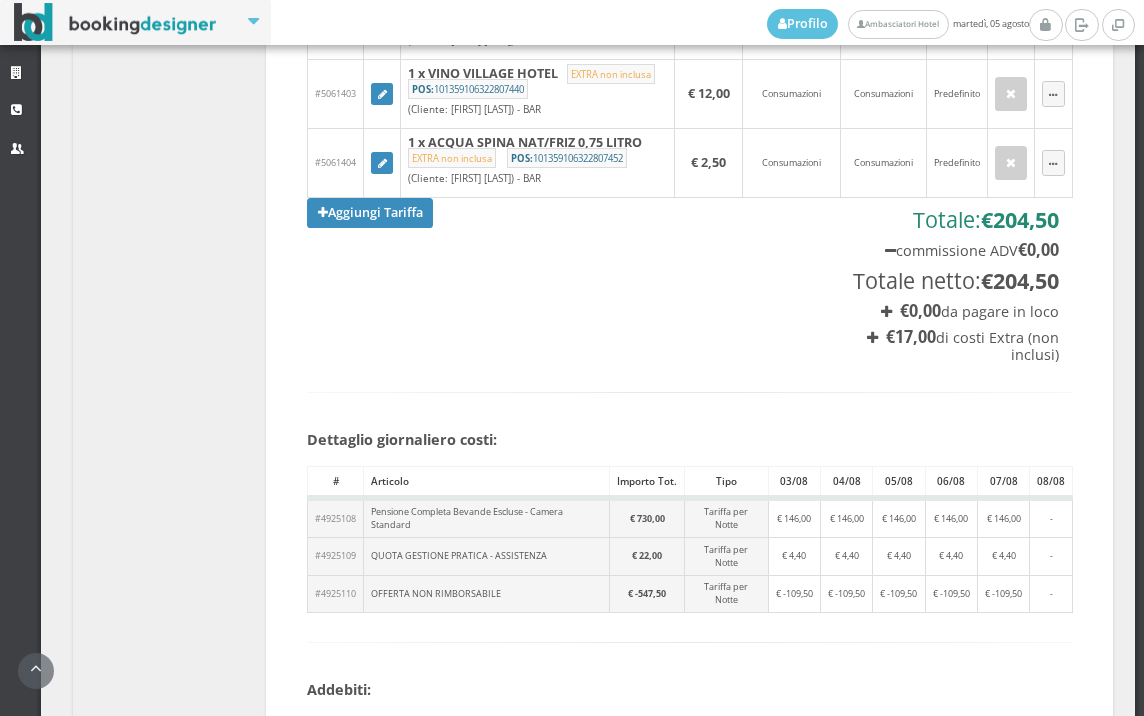 scroll, scrollTop: 1645, scrollLeft: 0, axis: vertical 